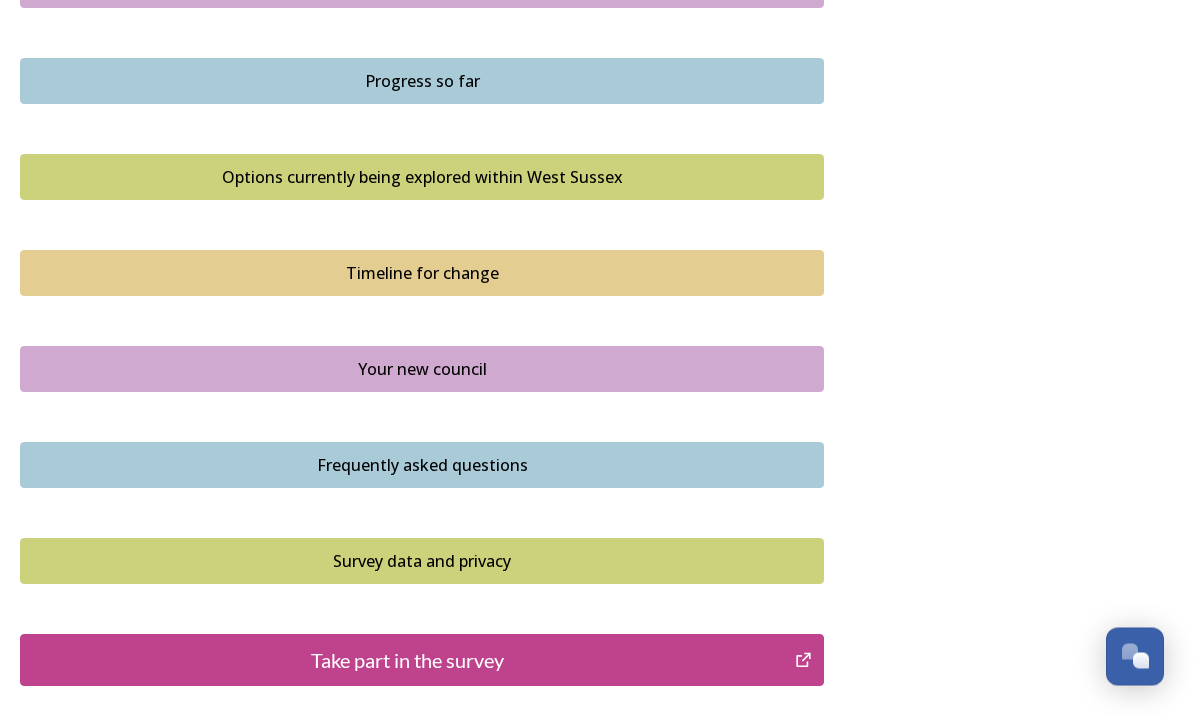 scroll, scrollTop: 1273, scrollLeft: 0, axis: vertical 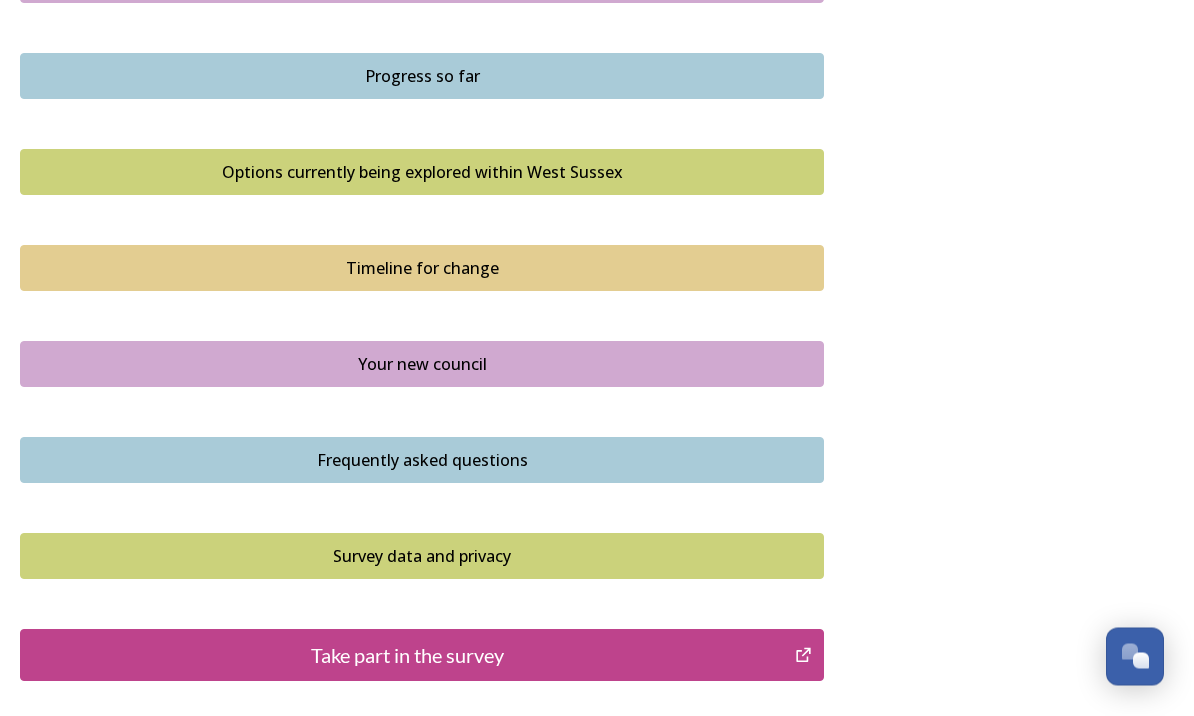 click on "Take part in the survey" at bounding box center [407, 656] 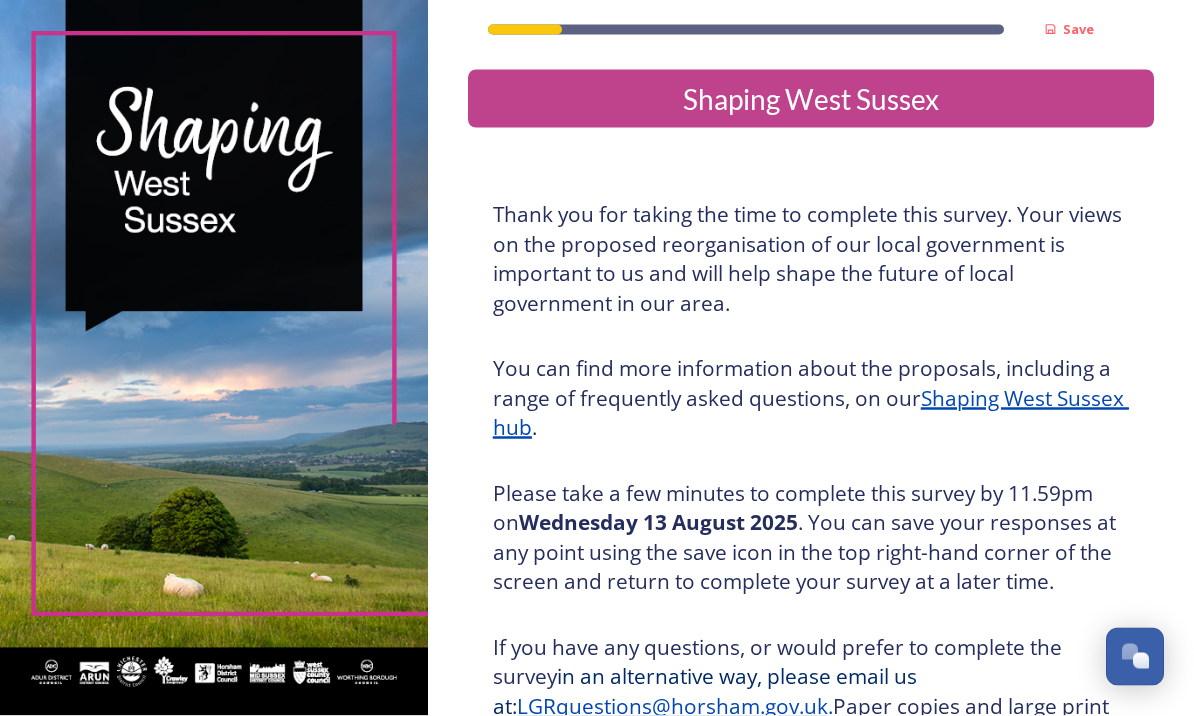 scroll, scrollTop: 69, scrollLeft: 0, axis: vertical 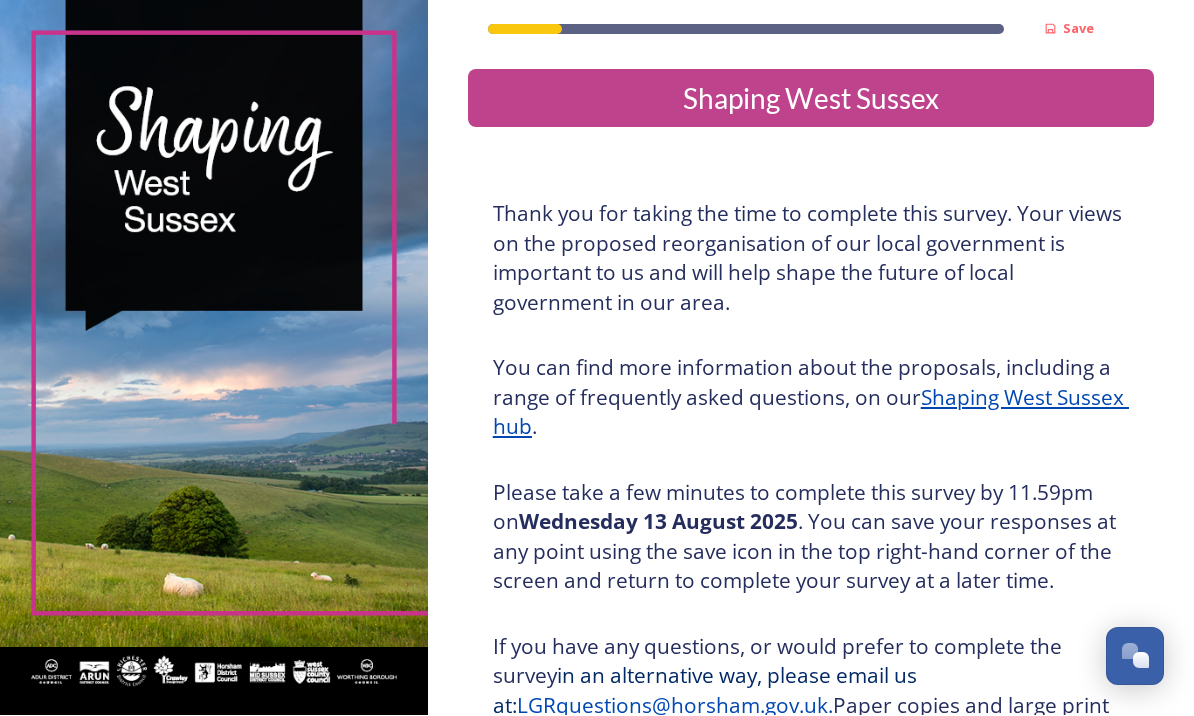click at bounding box center [214, 358] 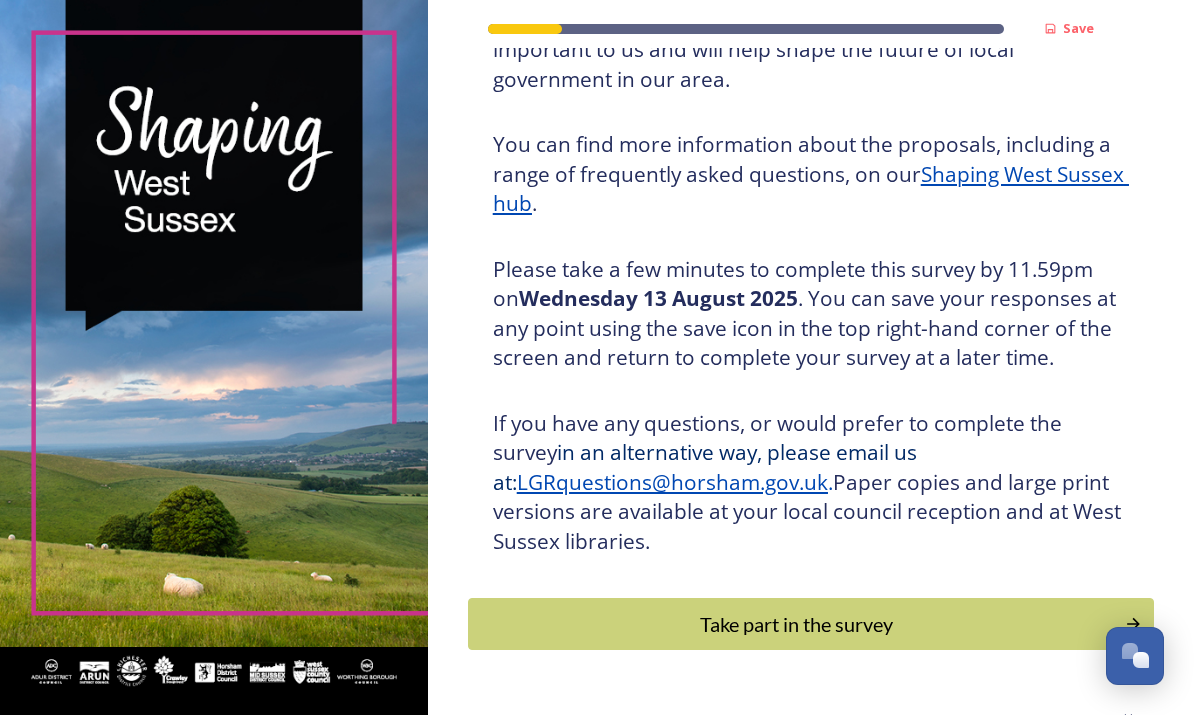 scroll, scrollTop: 222, scrollLeft: 0, axis: vertical 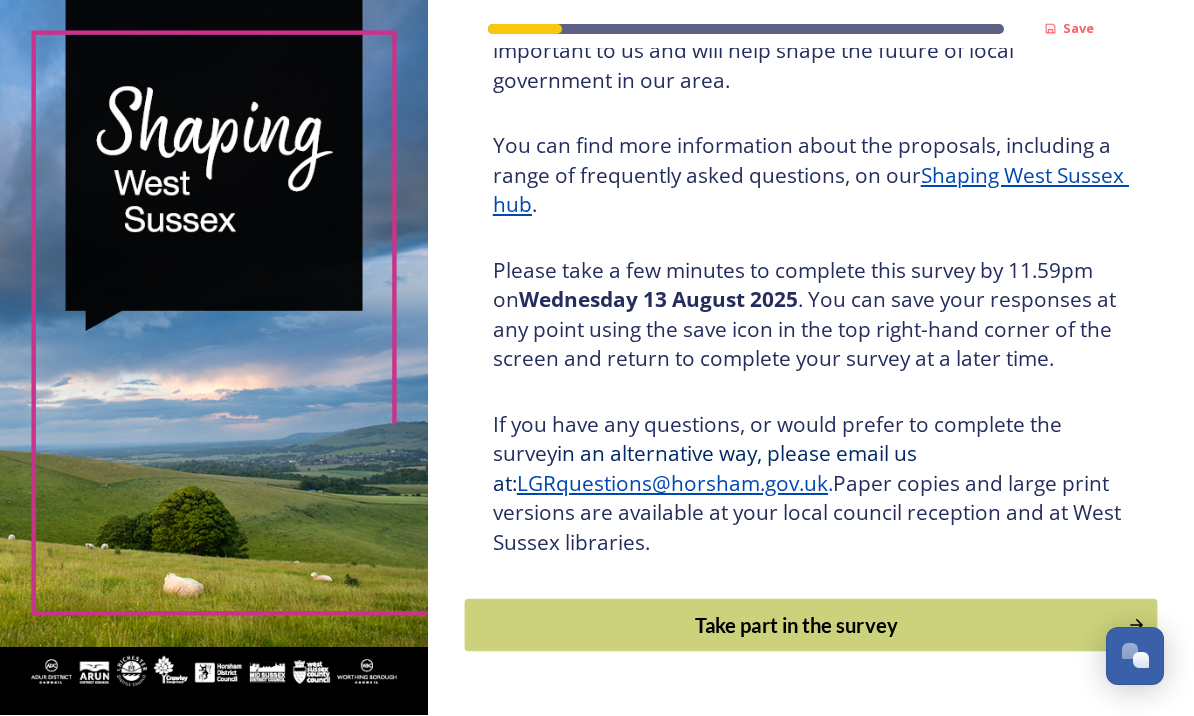 click on "Take part in the survey" at bounding box center (796, 626) 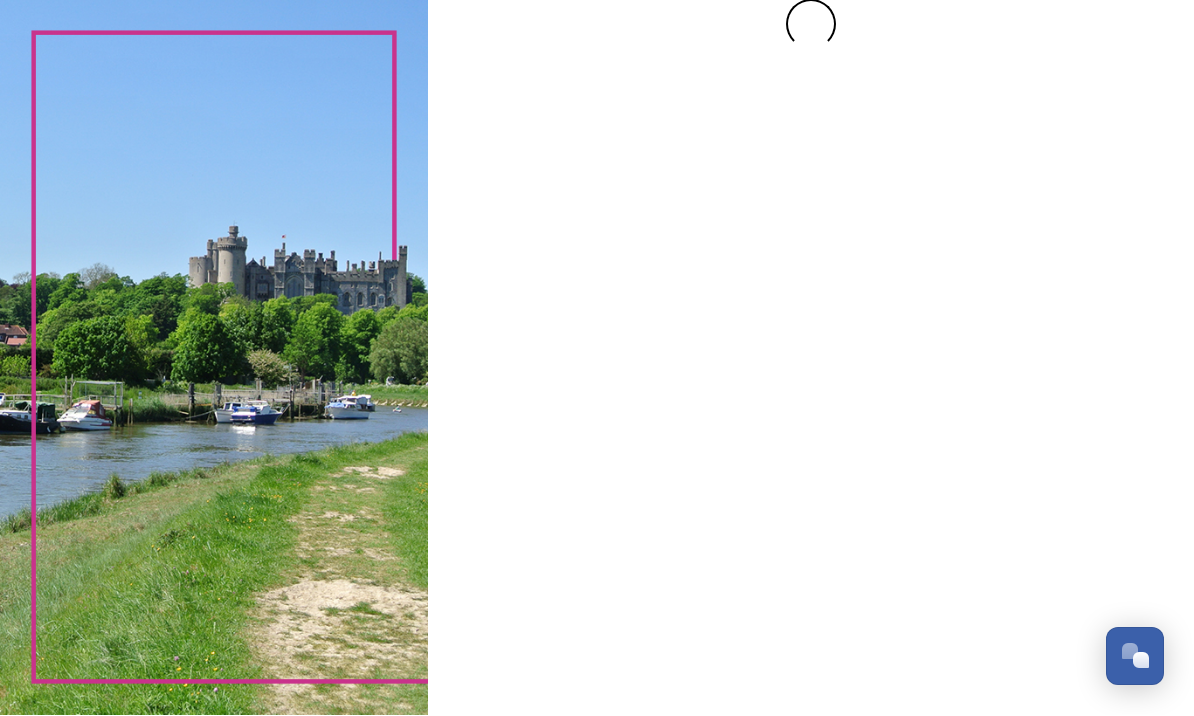 scroll, scrollTop: 0, scrollLeft: 0, axis: both 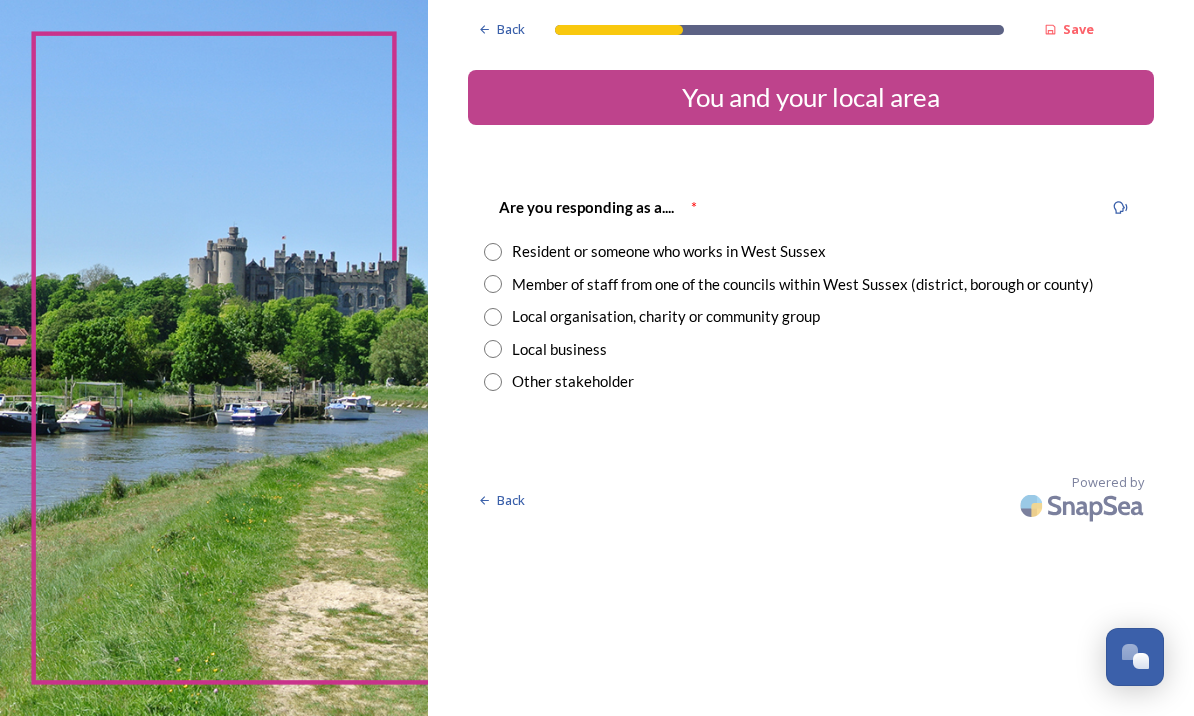 click at bounding box center [493, 252] 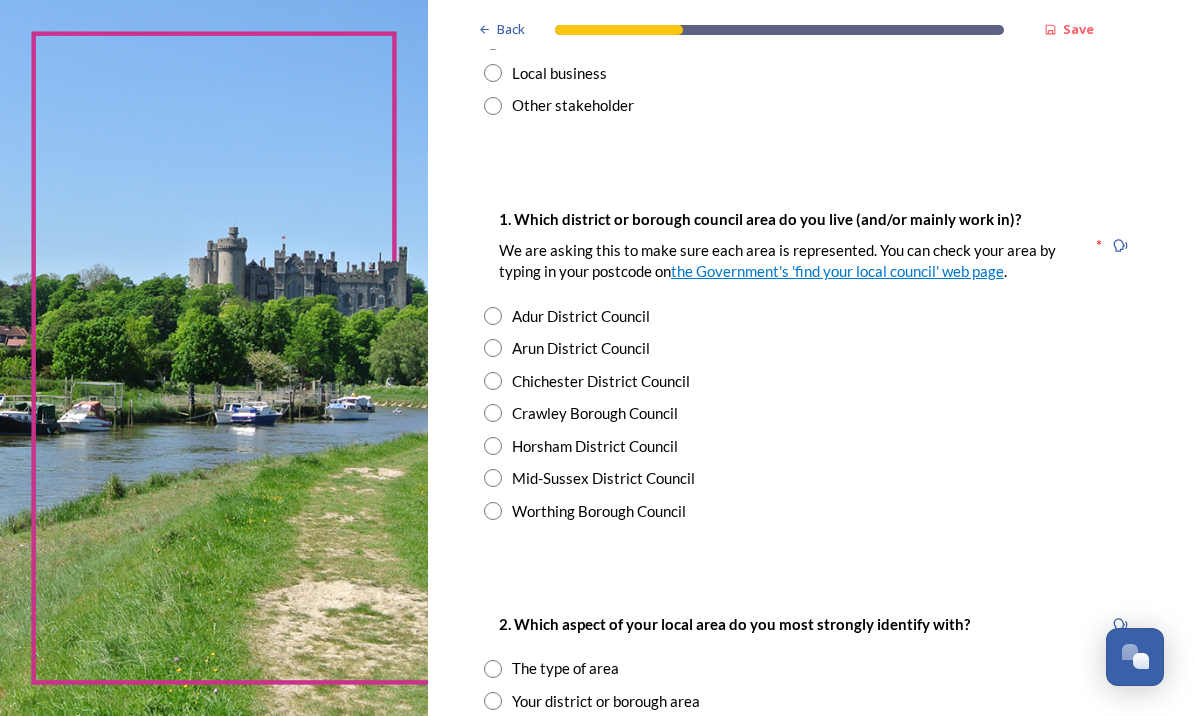 scroll, scrollTop: 276, scrollLeft: 0, axis: vertical 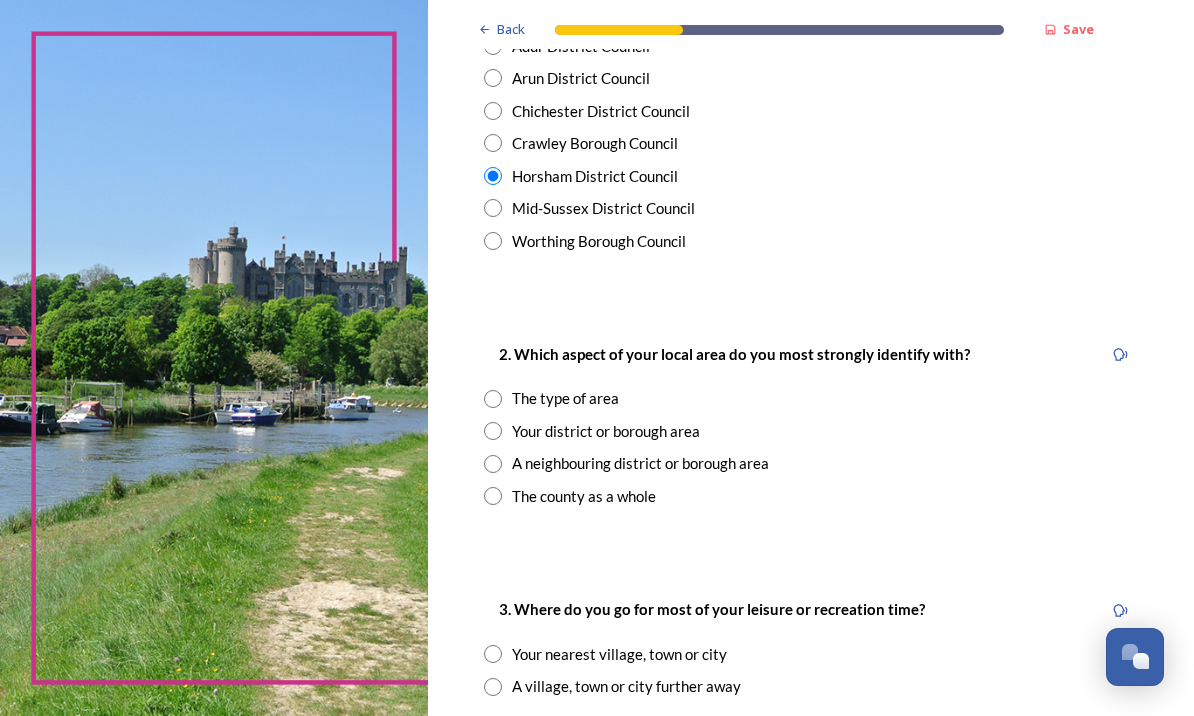 click on "The county as a whole" at bounding box center (584, 496) 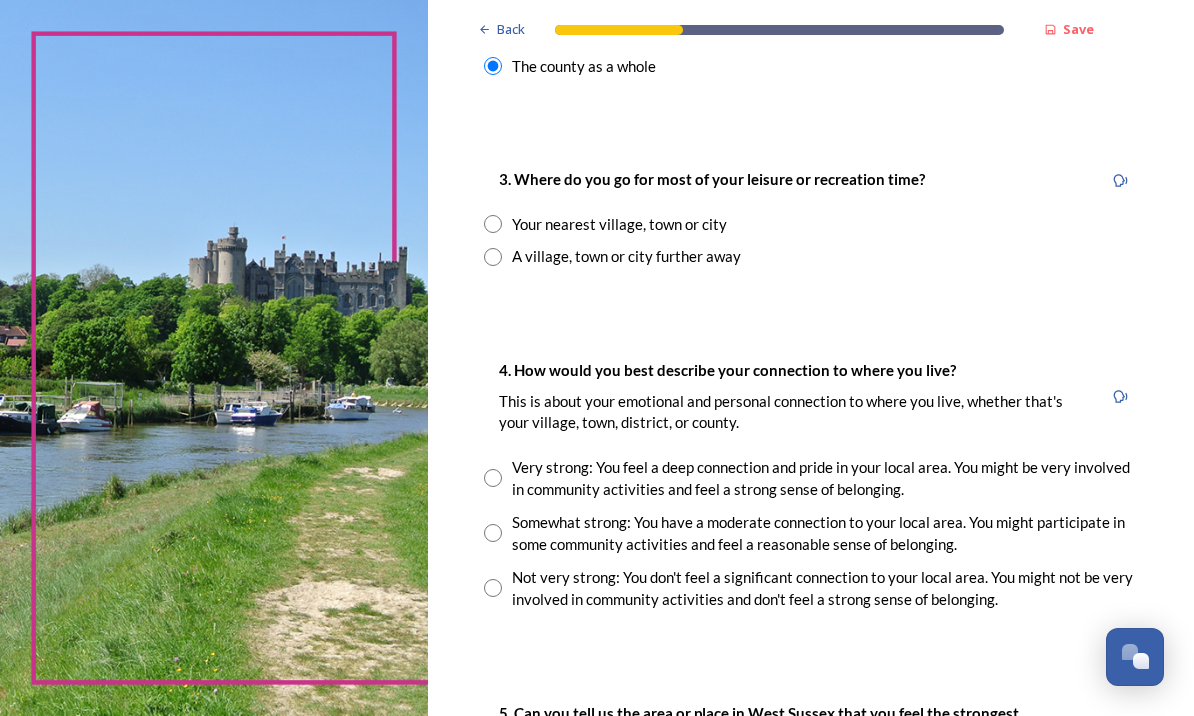 scroll, scrollTop: 976, scrollLeft: 0, axis: vertical 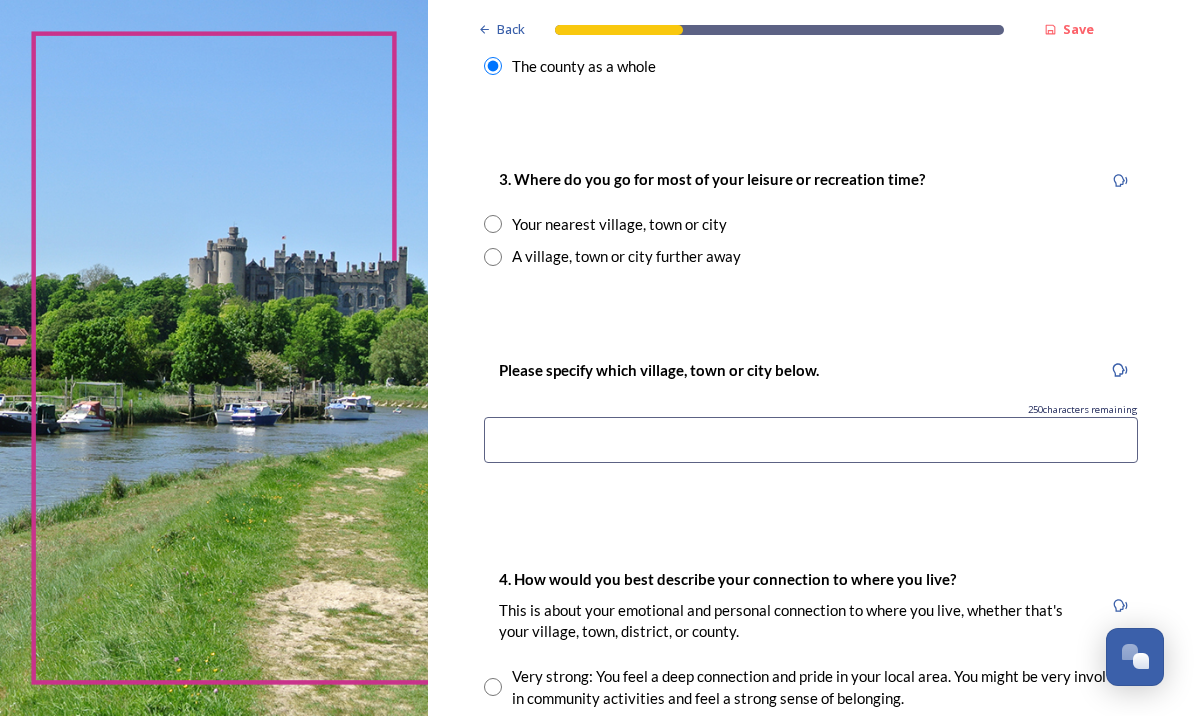 radio on "true" 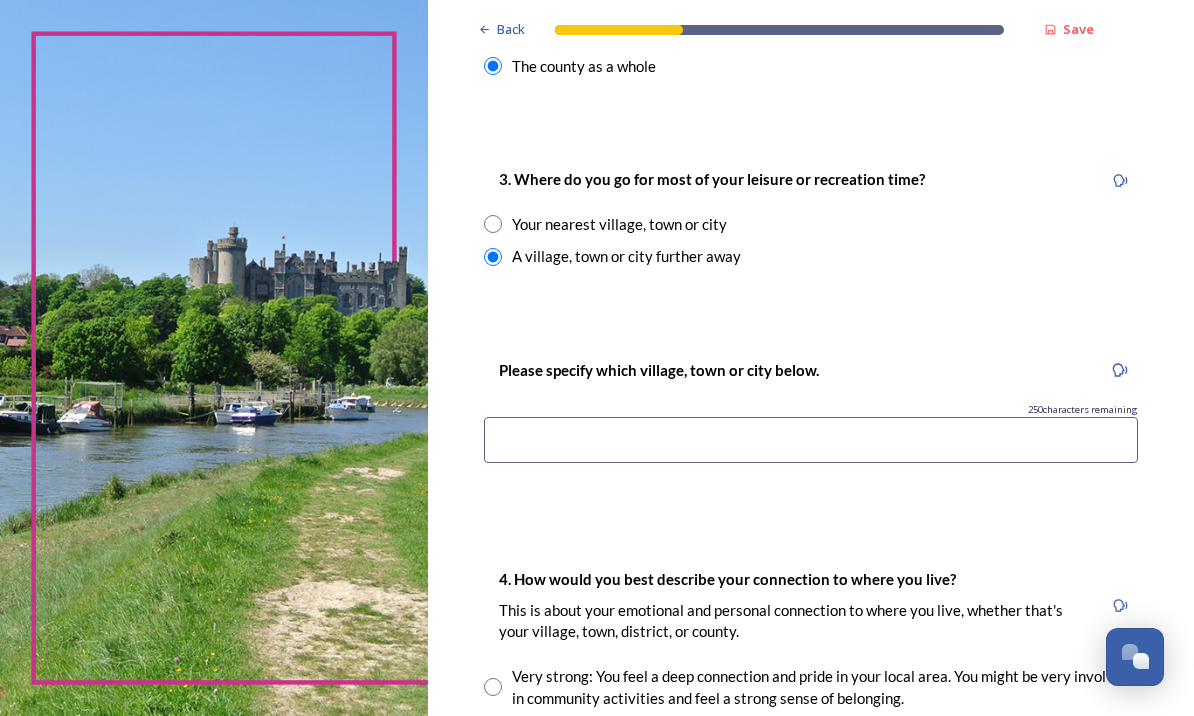 click on "Your nearest village, town or city" at bounding box center (619, 224) 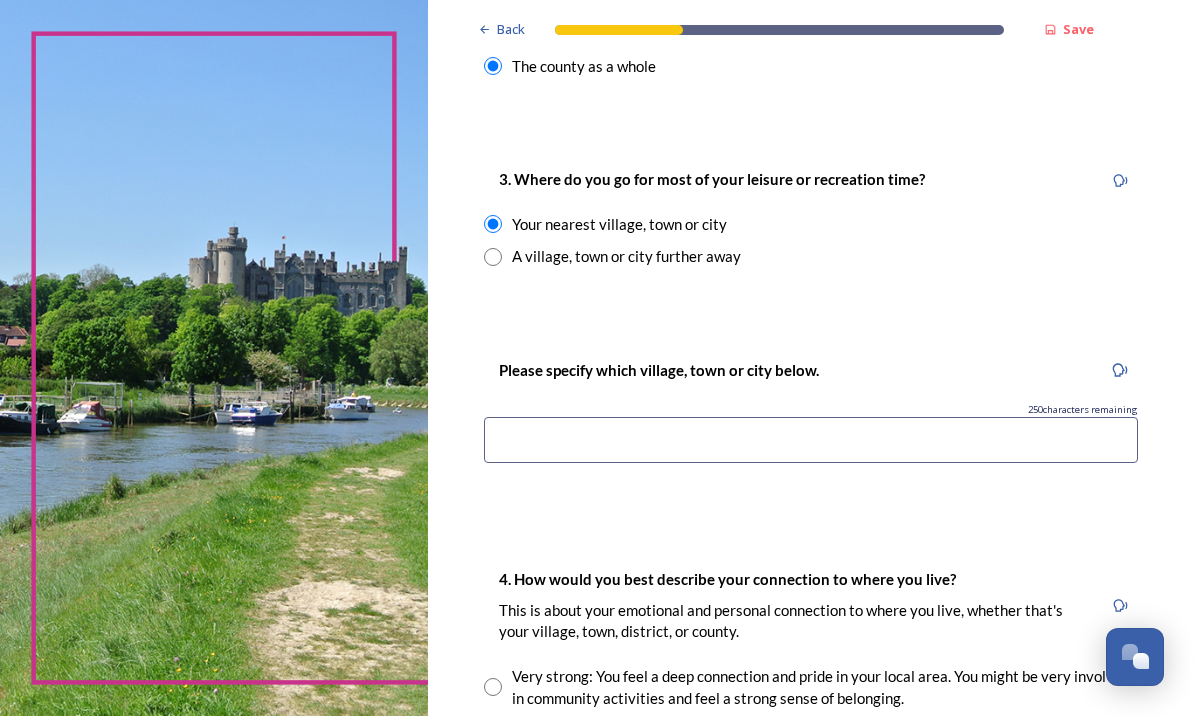 click on "Please specify which village, town or city below. 250  characters remaining" at bounding box center [811, 417] 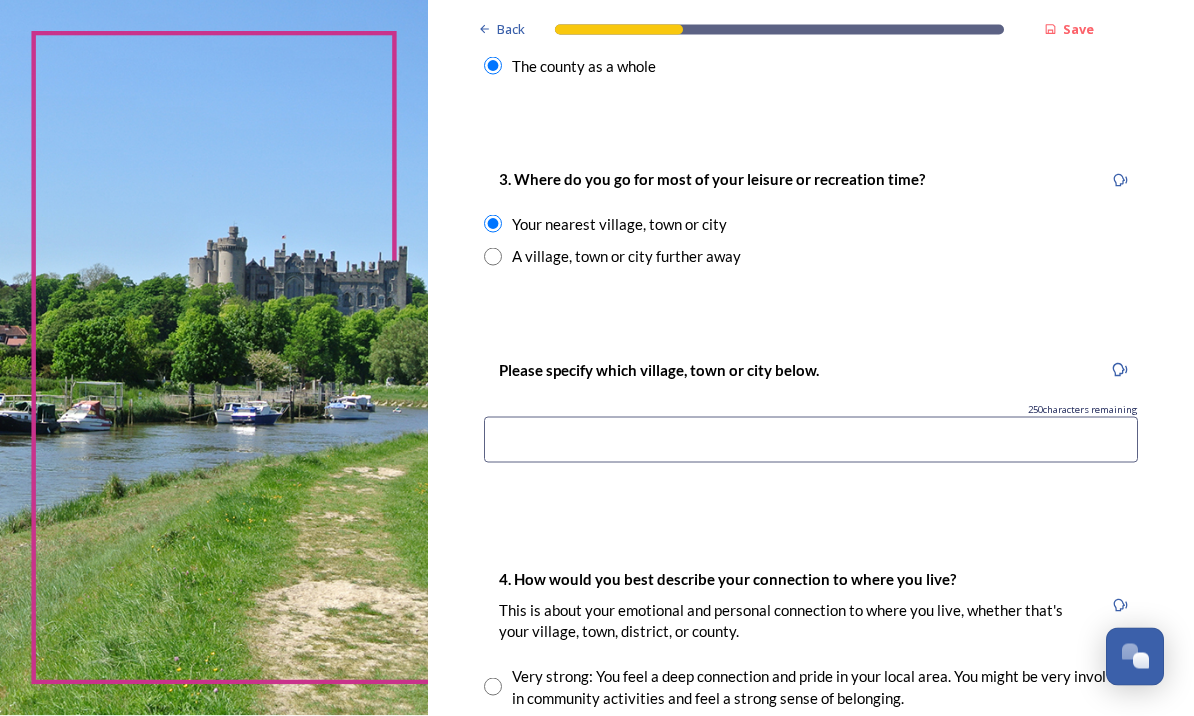type on "S" 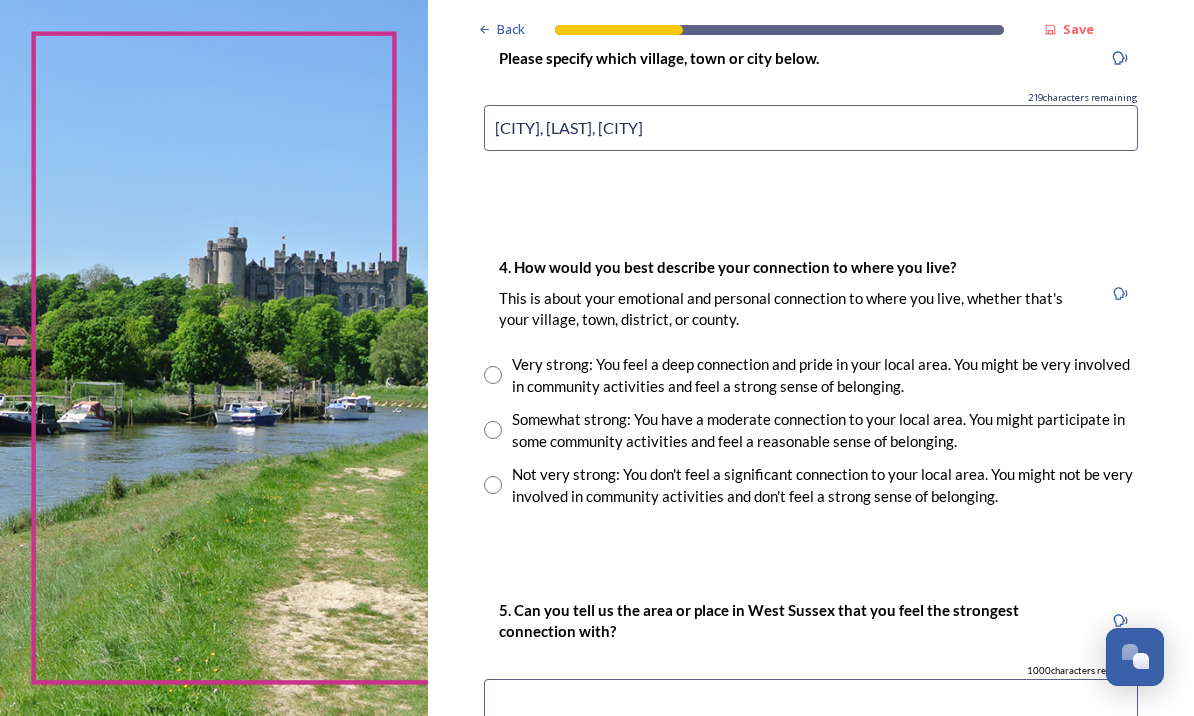 scroll, scrollTop: 1288, scrollLeft: 0, axis: vertical 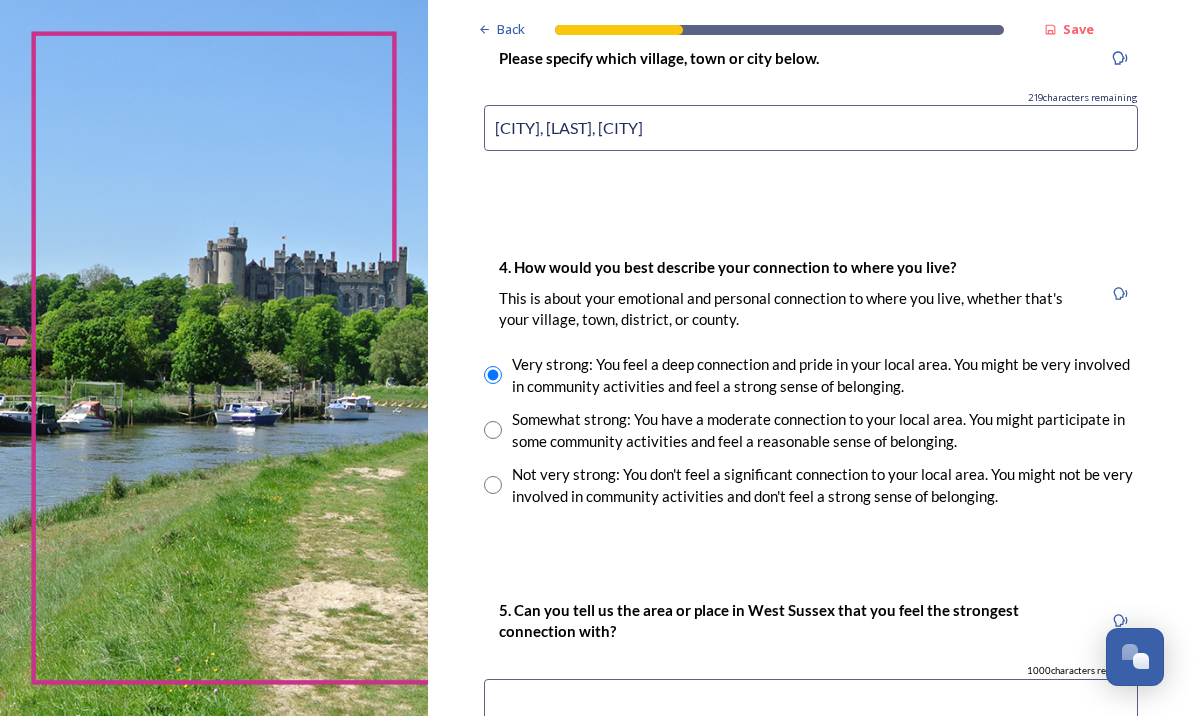 click on "4. How would you best describe your connection to where you live? This is about your emotional and personal connection to where you live, whether that's your village, town, district, or county.  Very strong: You feel a deep connection and pride in your local area. You might be very involved in community activities and feel a strong sense of belonging. Somewhat strong: You have a moderate connection to your local area. You might participate in some community activities and feel a reasonable sense of belonging. Not very strong: You don't feel a significant connection to your local area. You might not be very involved in community activities and don't feel a strong sense of belonging." at bounding box center (811, 381) 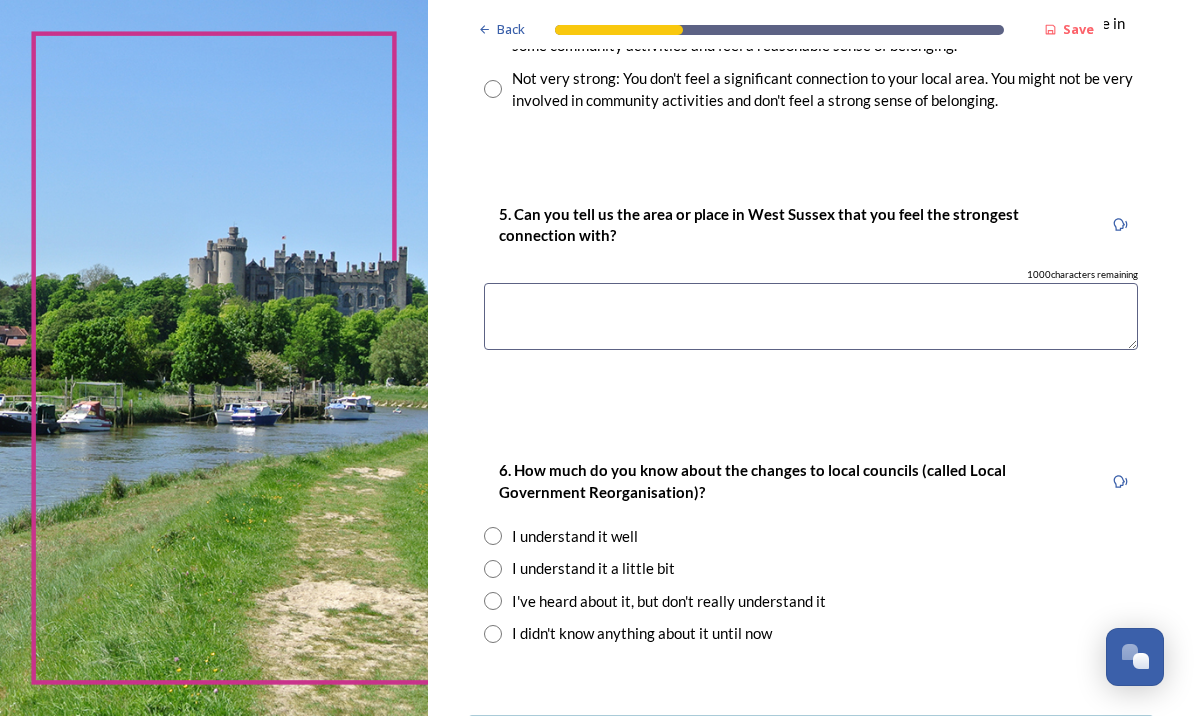 scroll, scrollTop: 1657, scrollLeft: 0, axis: vertical 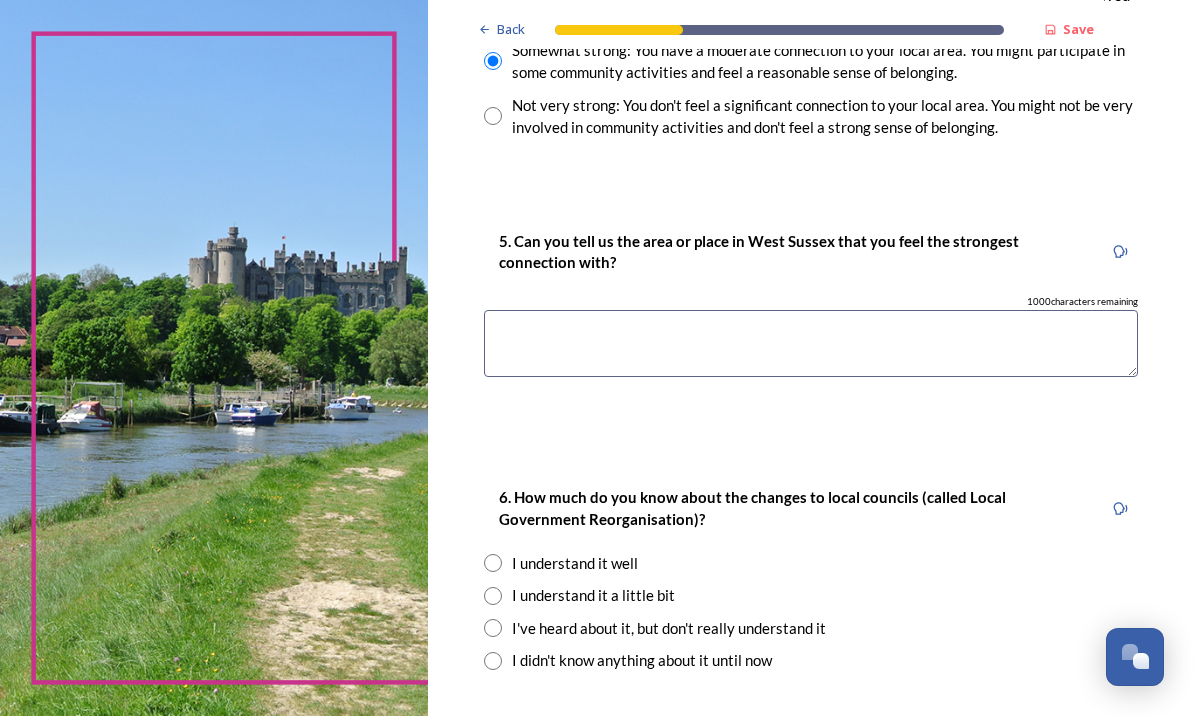 click at bounding box center [811, 343] 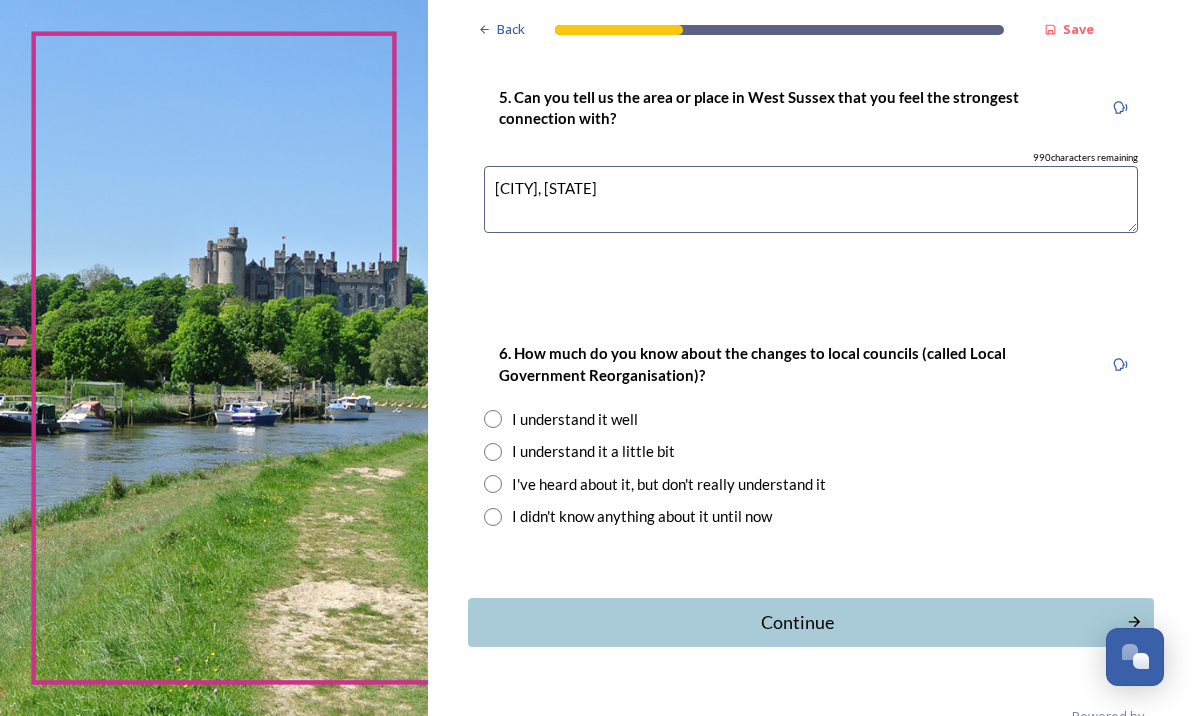 scroll, scrollTop: 1800, scrollLeft: 0, axis: vertical 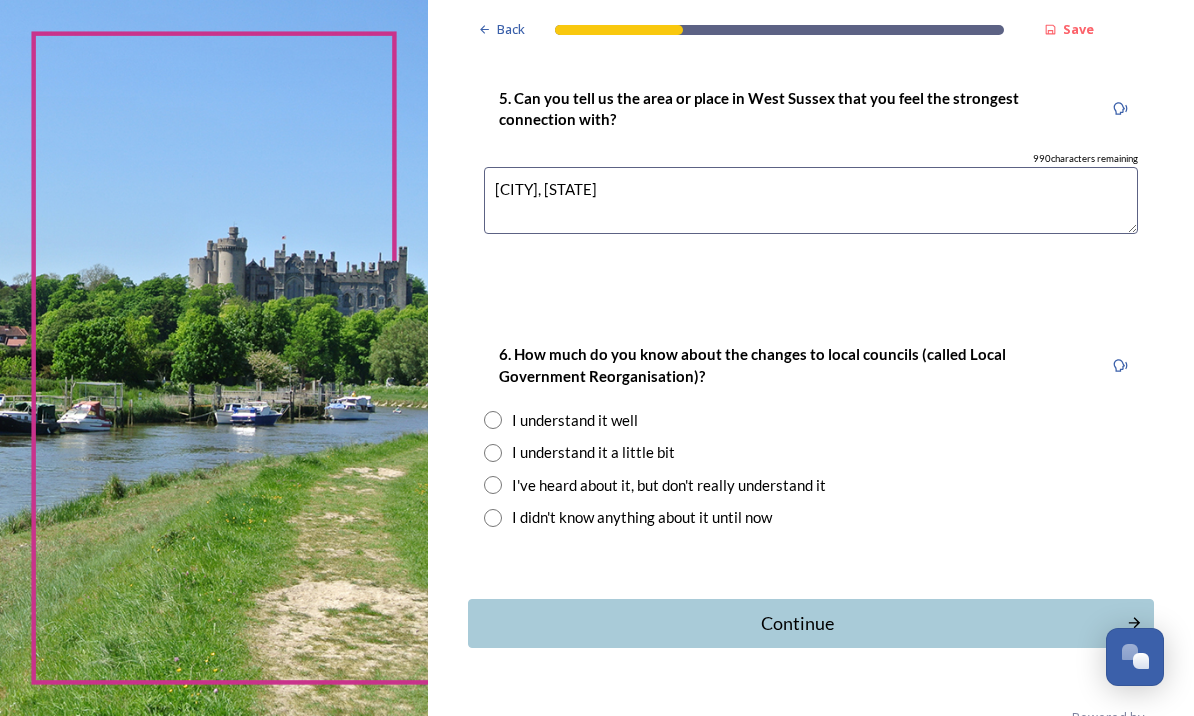 type on "Washington" 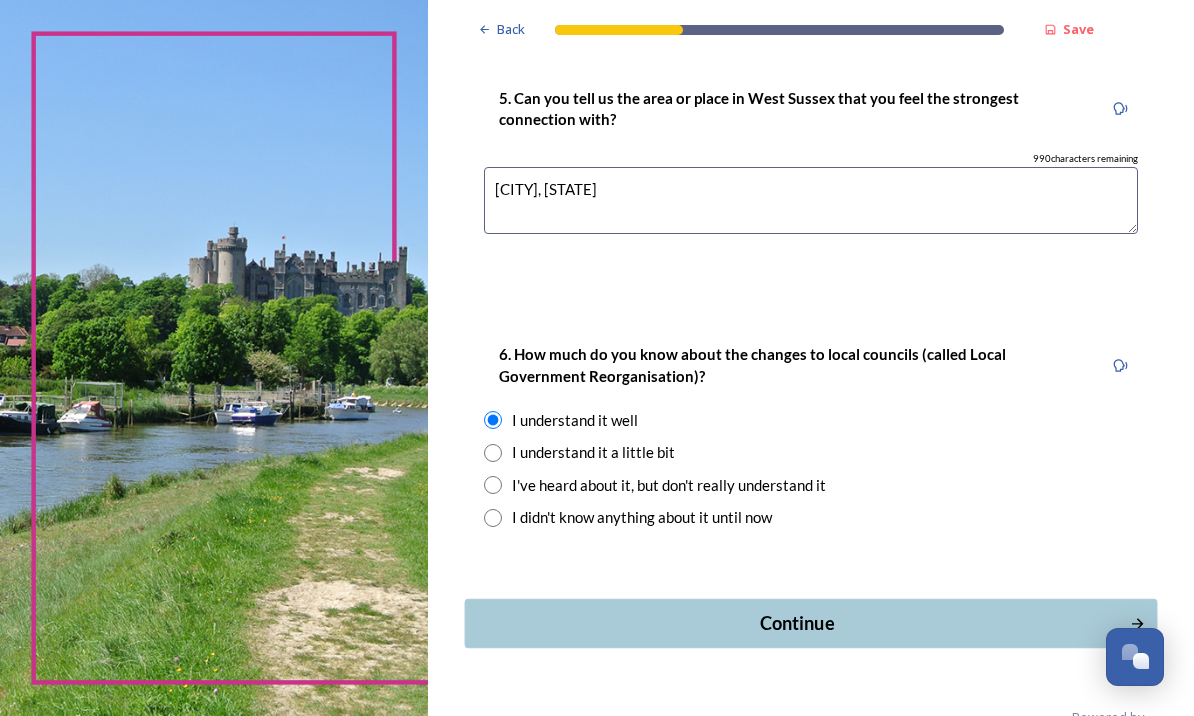 click on "Continue" at bounding box center [797, 623] 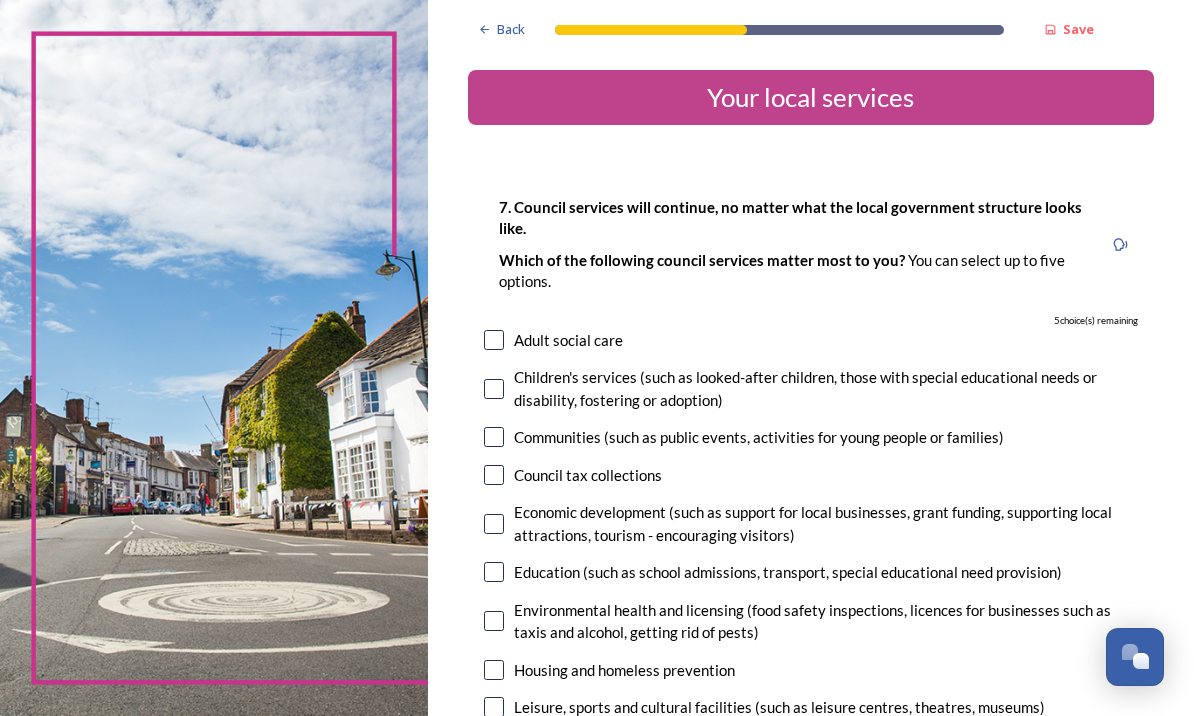 scroll, scrollTop: 51, scrollLeft: 0, axis: vertical 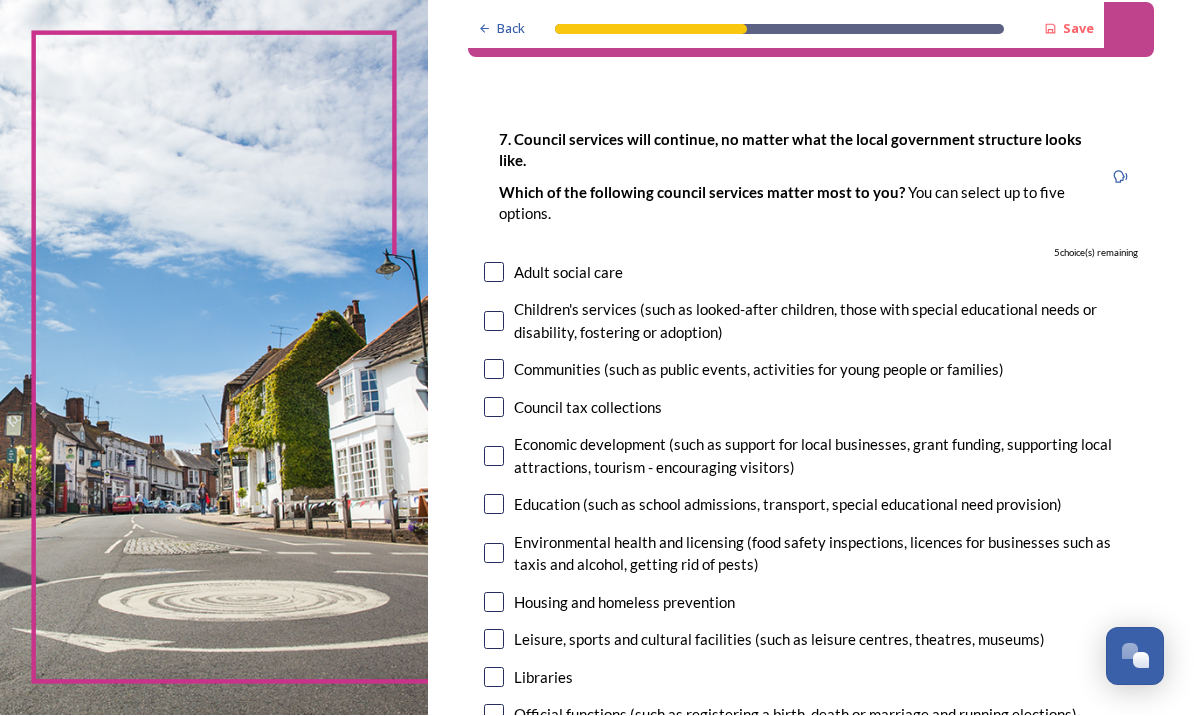 click on "7. Council services will continue, no matter what the local government structure looks like.  ﻿﻿Which of the following council services matter most to you?  You can select up to five options. 5  choice(s) remaining Adult social care   Children's services (such as looked-after children, those with special educational needs or disability, fostering or adoption) Communities (such as public events, activities for young people or families) Council tax collections Economic development (such as support for local businesses, grant funding, supporting local attractions, tourism - encouraging visitors)  Education (such as school admissions, transport, special educational need provision)  Environmental health and licensing (food safety inspections, licences for businesses such as taxis and alcohol, getting rid of pests) Housing and homeless prevention Leisure, sports and cultural facilities (such as leisure centres, theatres, museums) Libraries Parks and green spaces Public safety Trading standards" at bounding box center [811, 613] 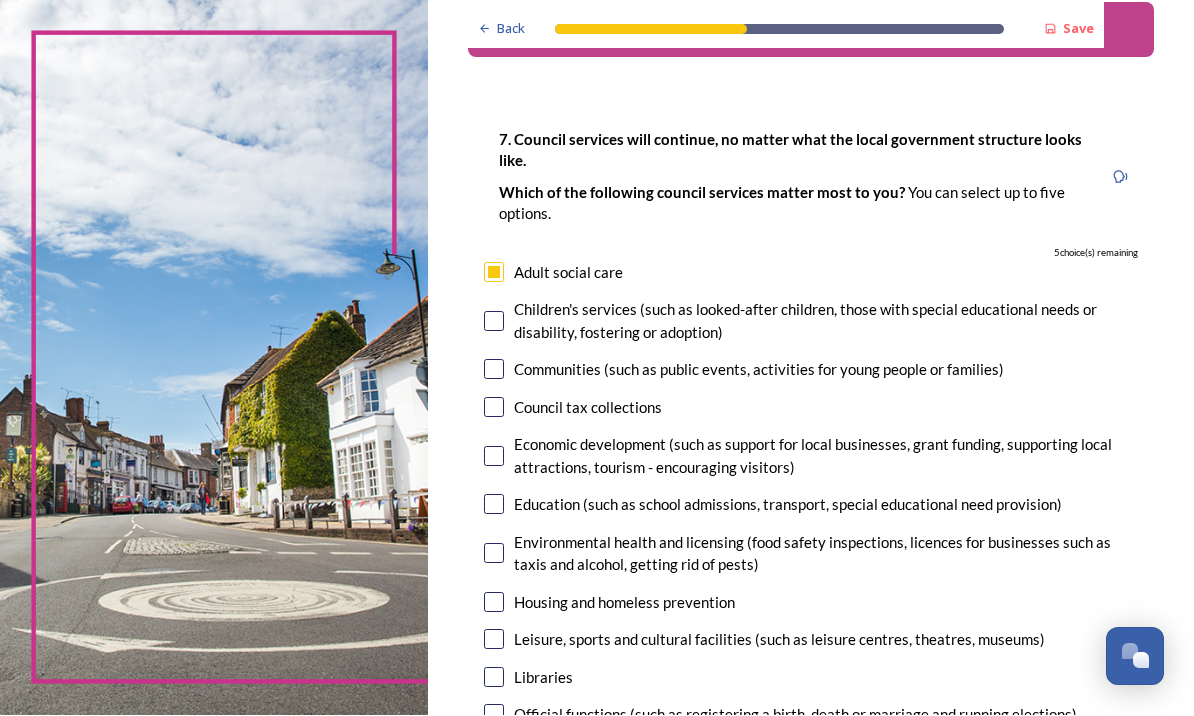 scroll, scrollTop: 52, scrollLeft: 0, axis: vertical 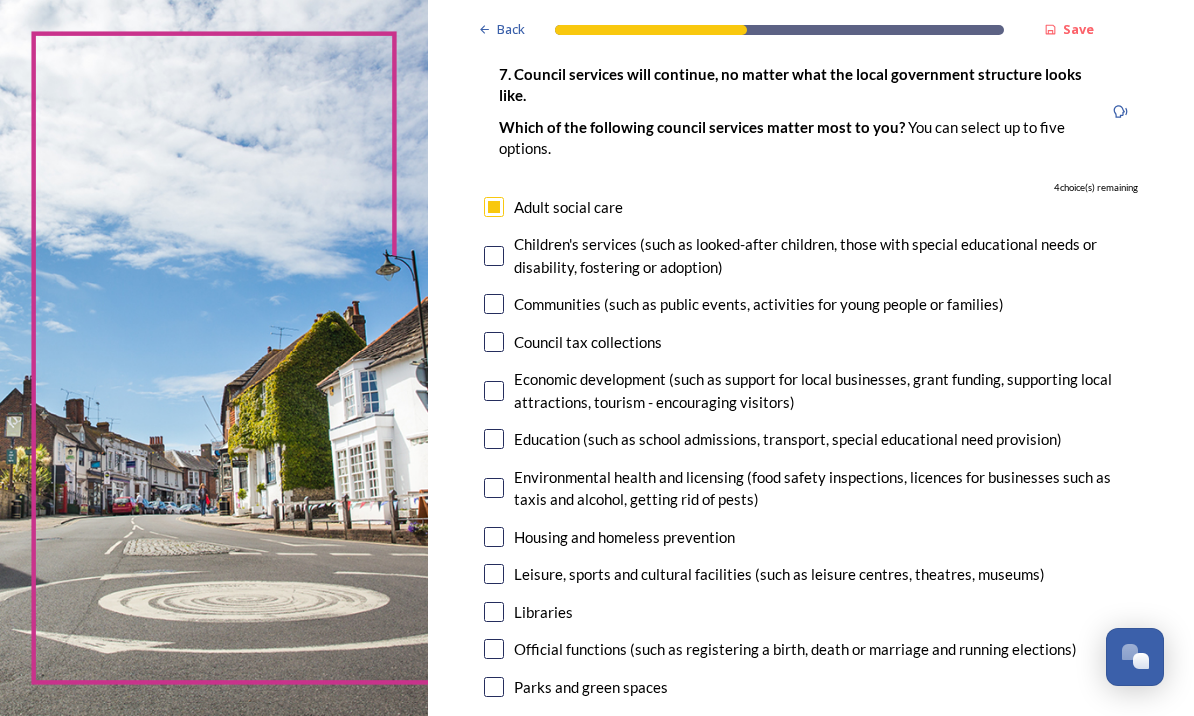 click at bounding box center (494, 304) 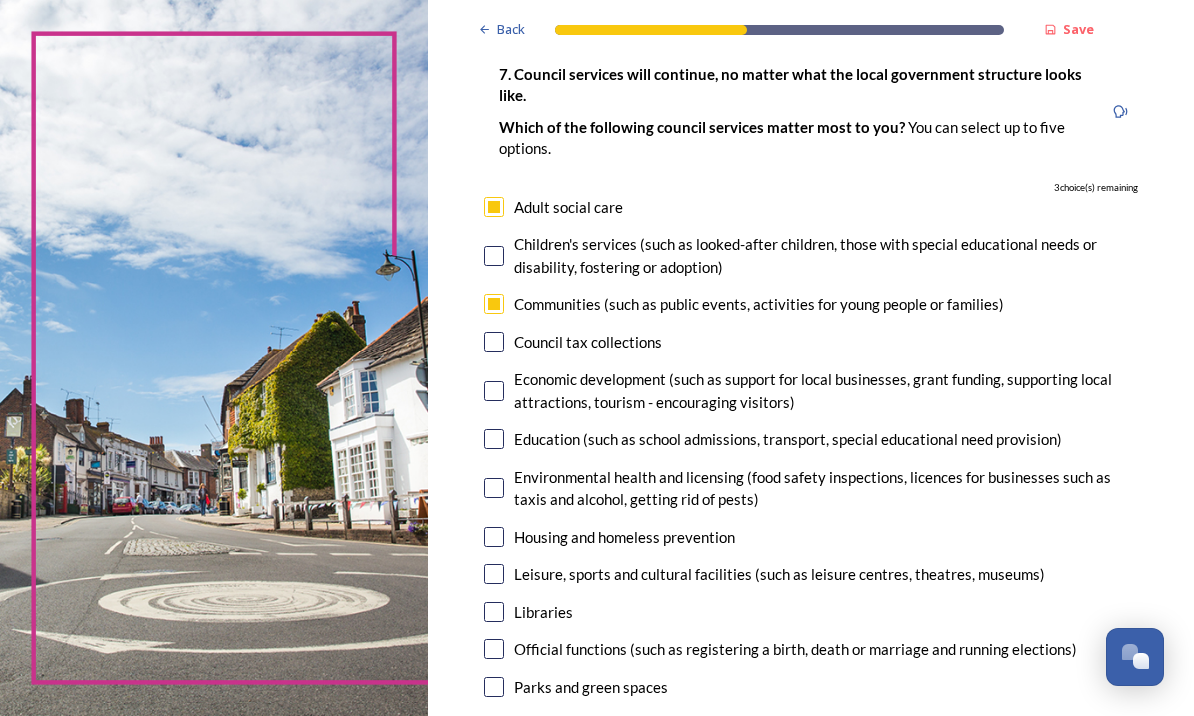 click at bounding box center (494, 256) 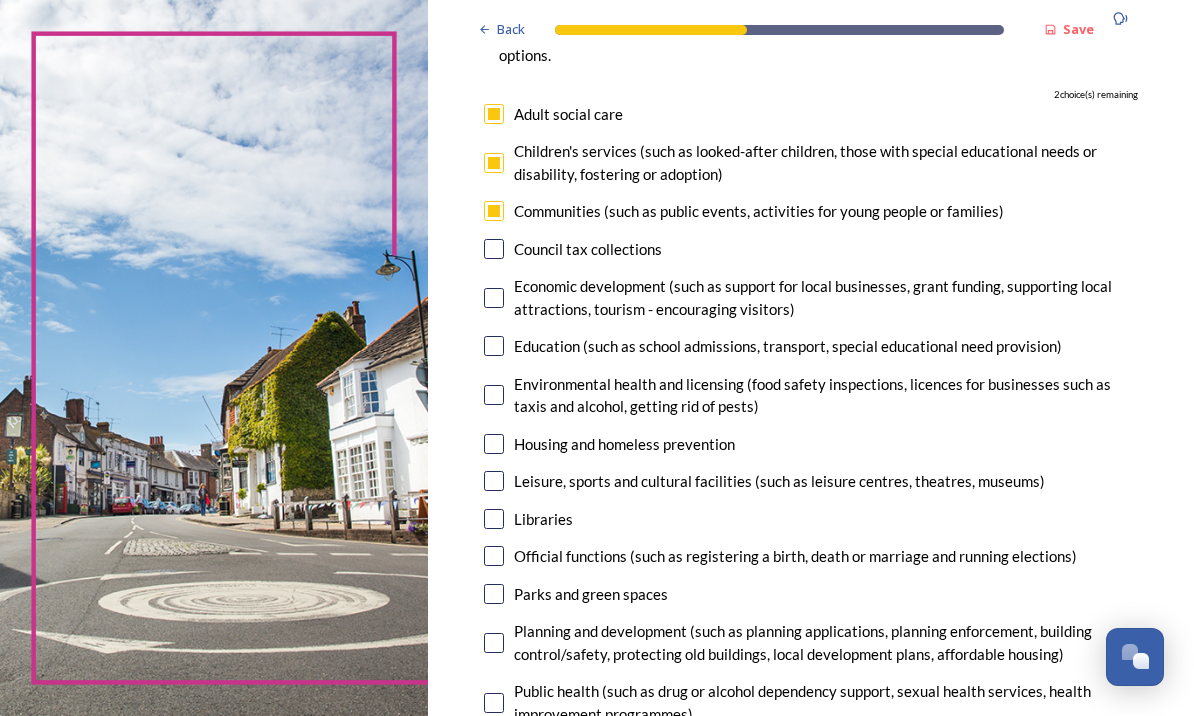 scroll, scrollTop: 229, scrollLeft: 0, axis: vertical 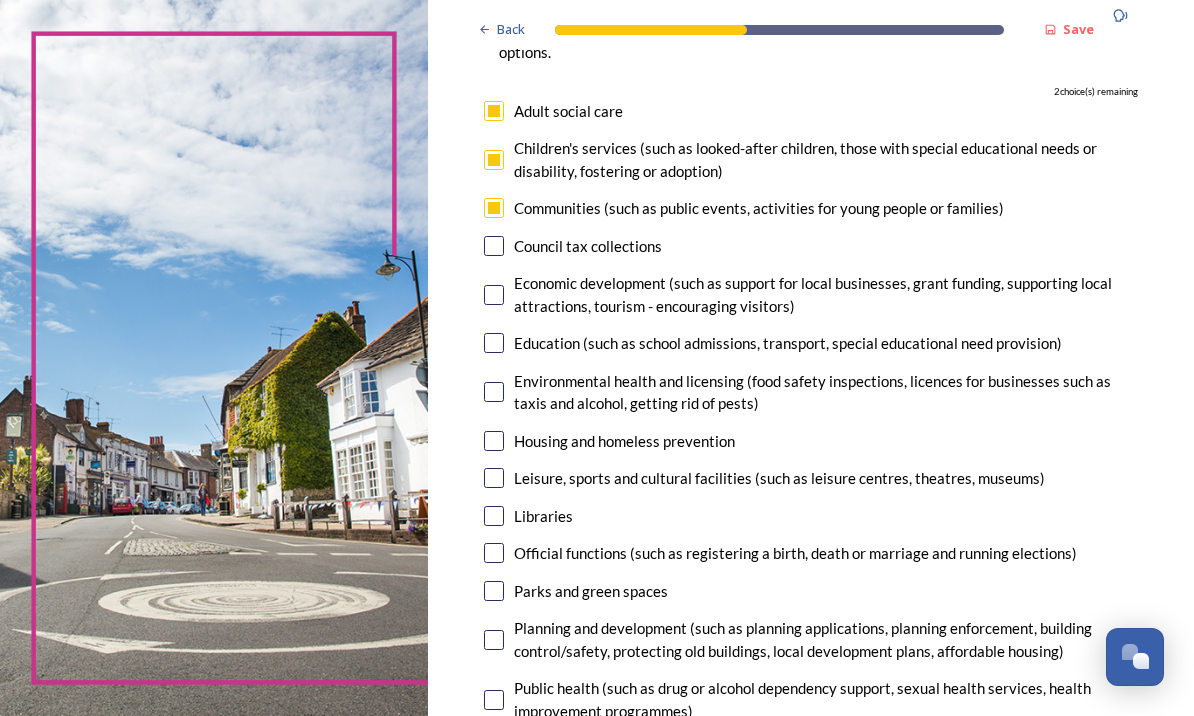 click at bounding box center (494, 295) 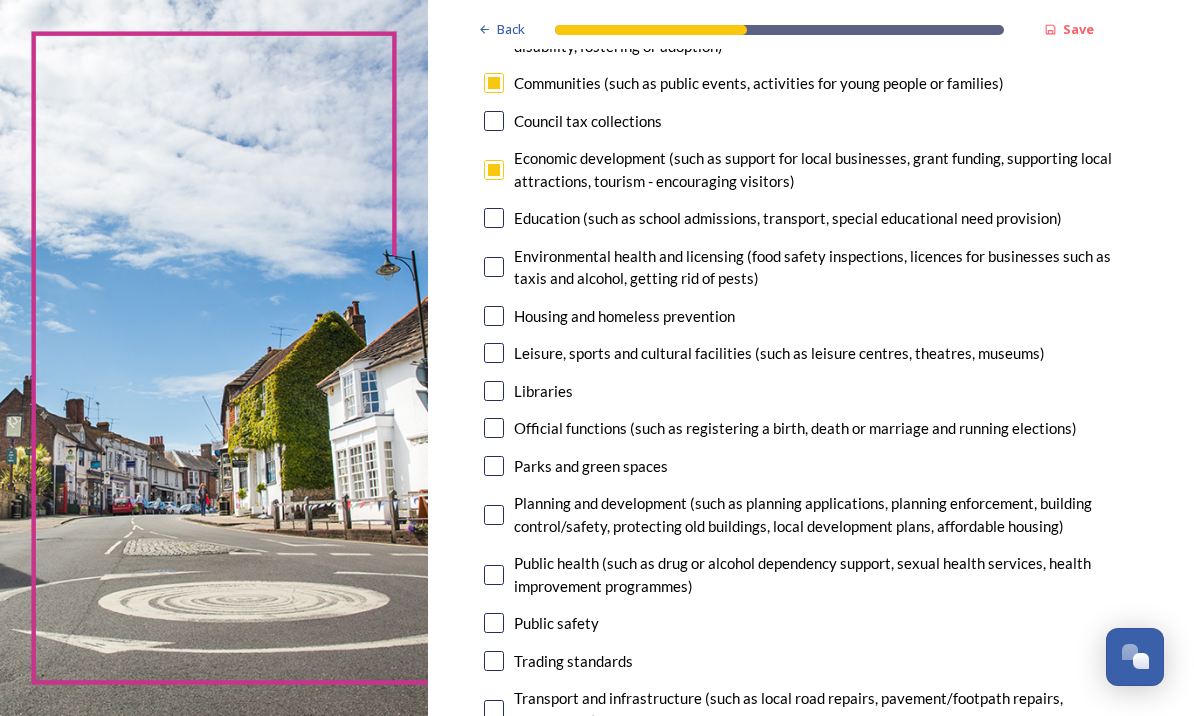 scroll, scrollTop: 355, scrollLeft: 0, axis: vertical 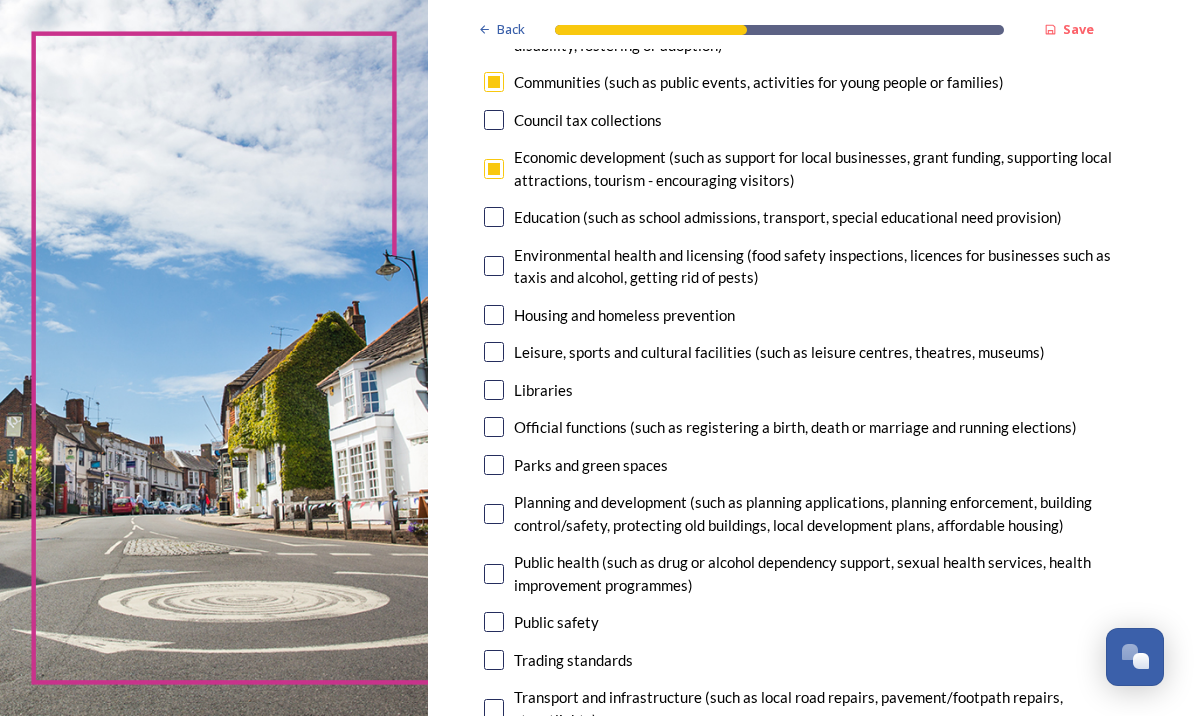 click on "Environmental health and licensing (food safety inspections, licences for businesses such as taxis and alcohol, getting rid of pests)" at bounding box center (811, 266) 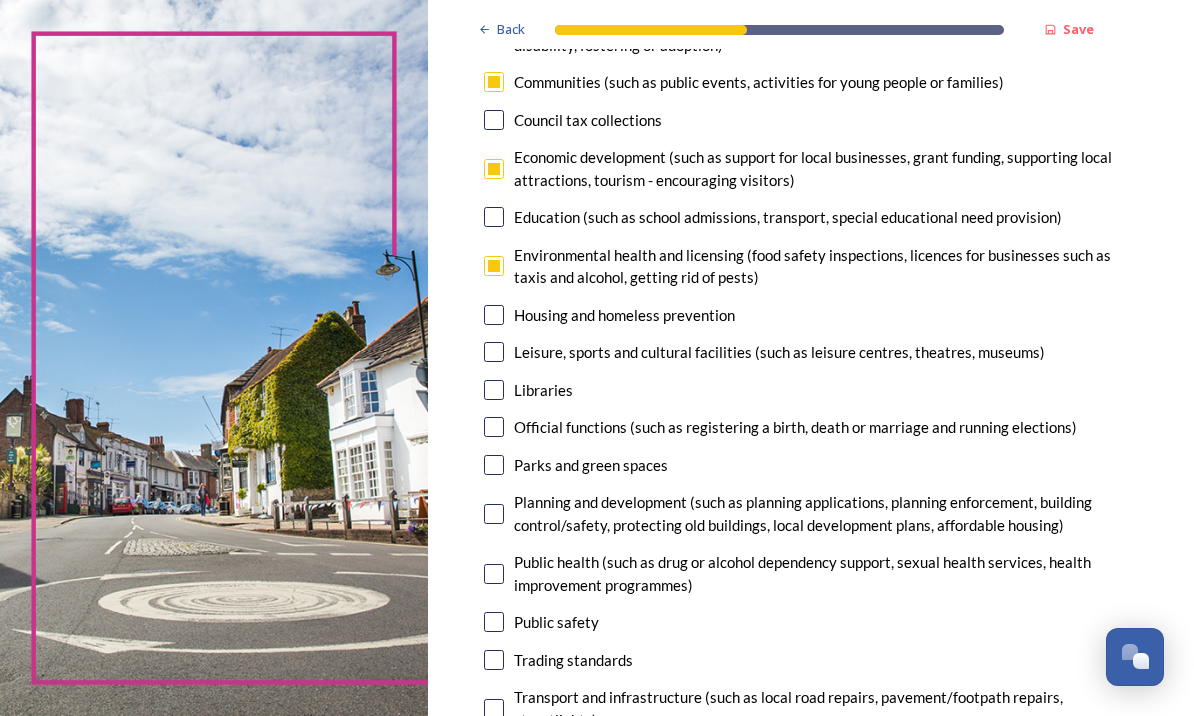 checkbox on "true" 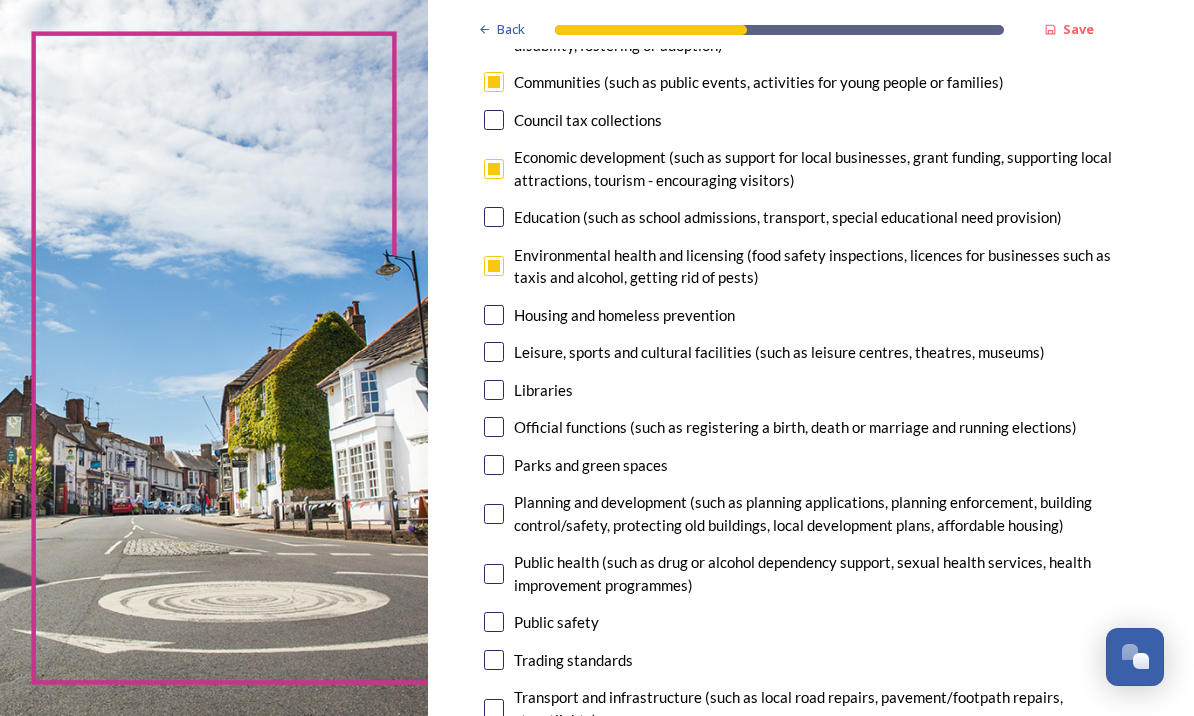 click at bounding box center [494, 315] 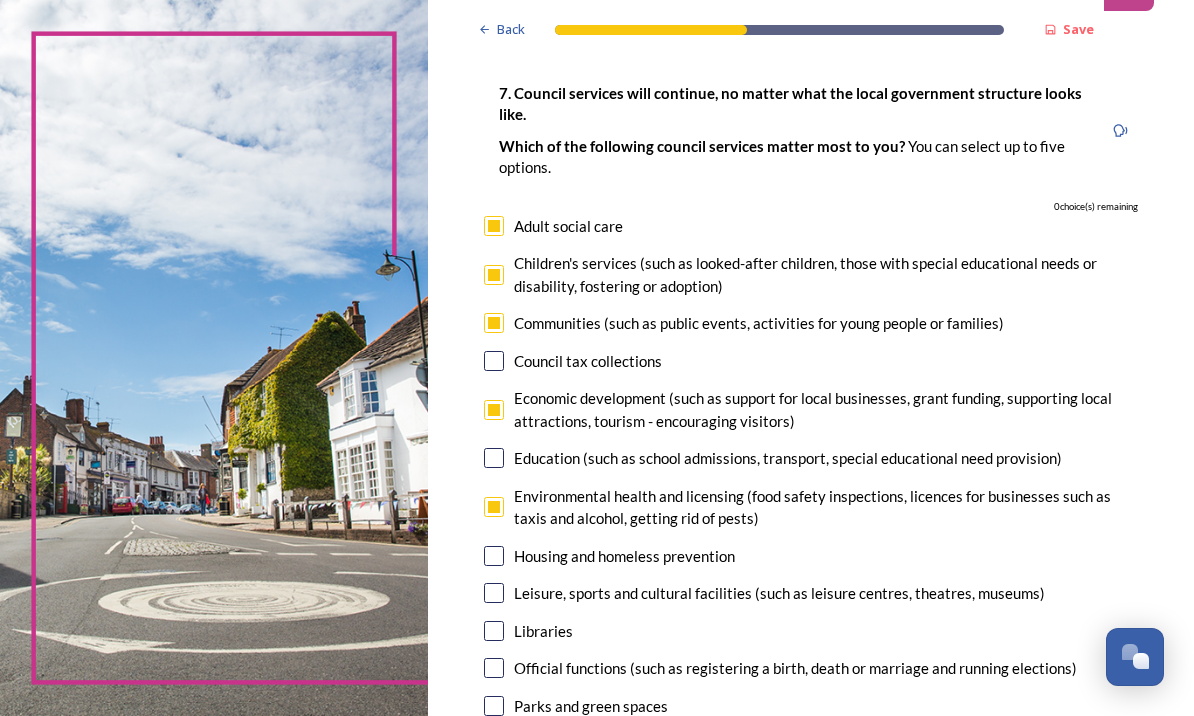 scroll, scrollTop: 114, scrollLeft: 0, axis: vertical 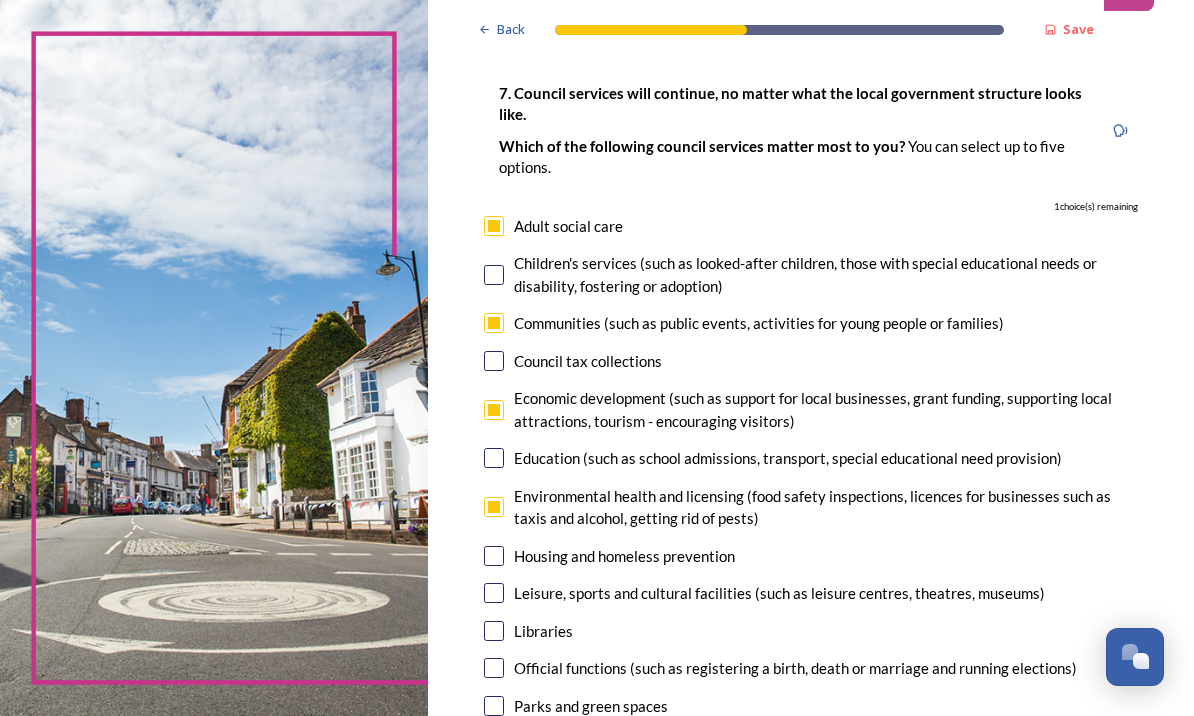click at bounding box center [494, 226] 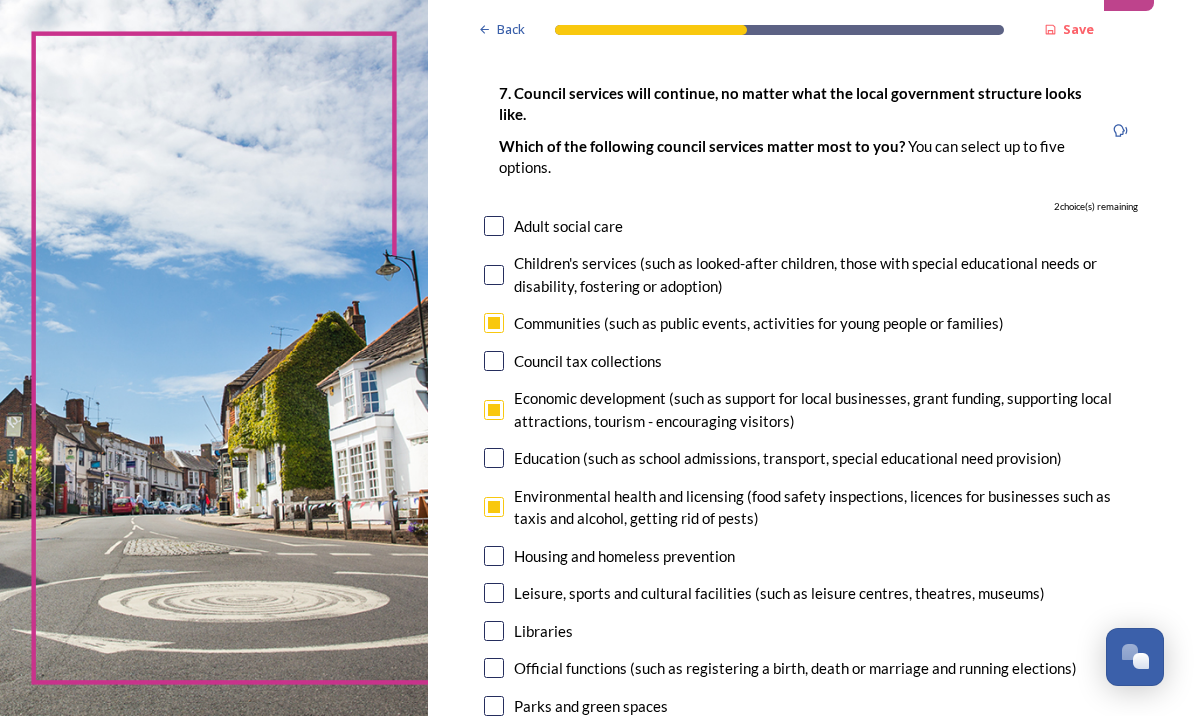 click at bounding box center [494, 323] 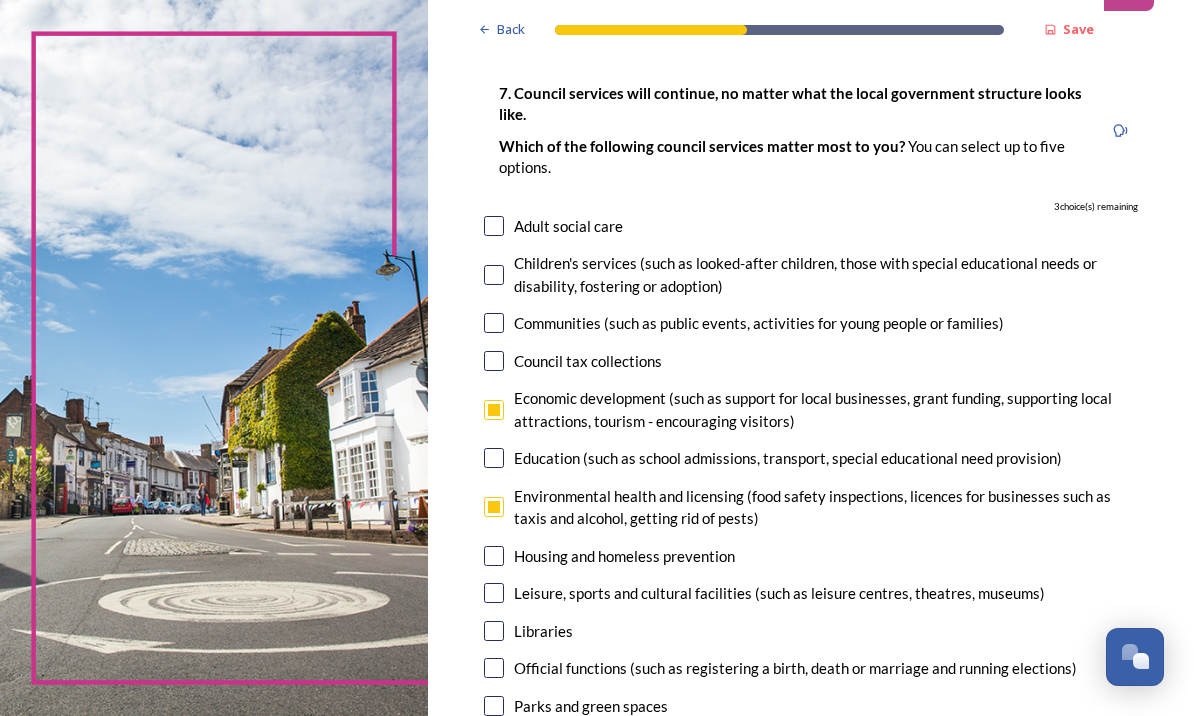 click at bounding box center (494, 410) 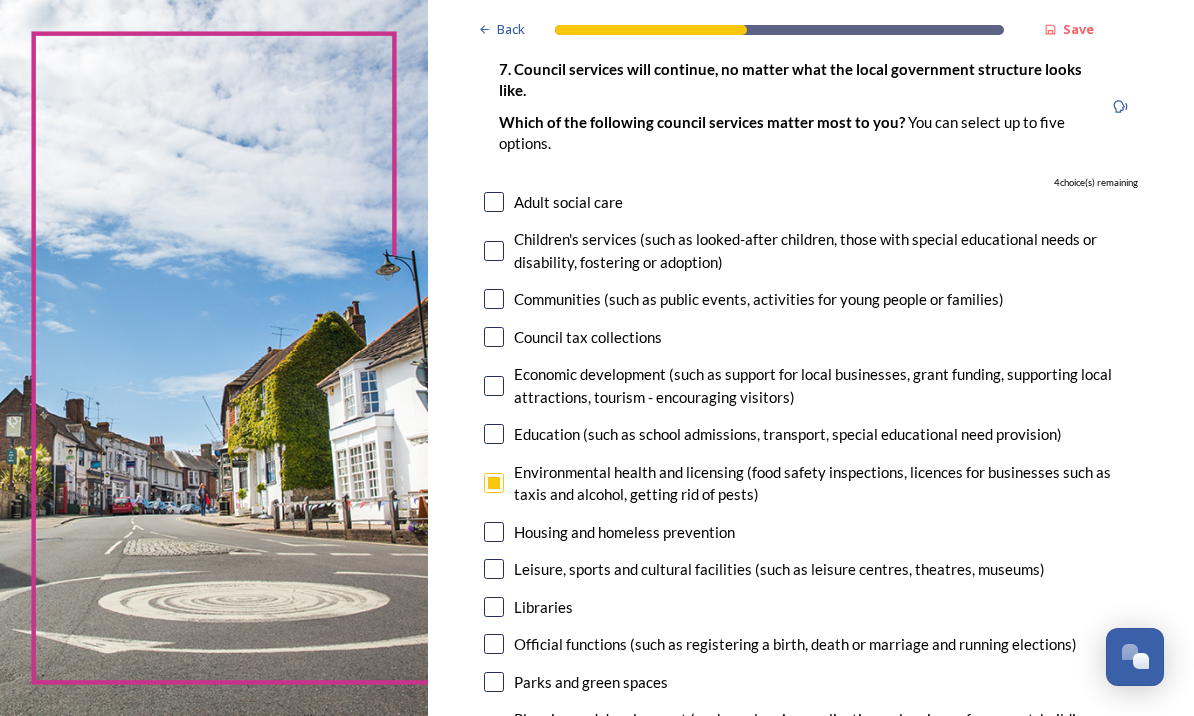 scroll, scrollTop: 165, scrollLeft: 0, axis: vertical 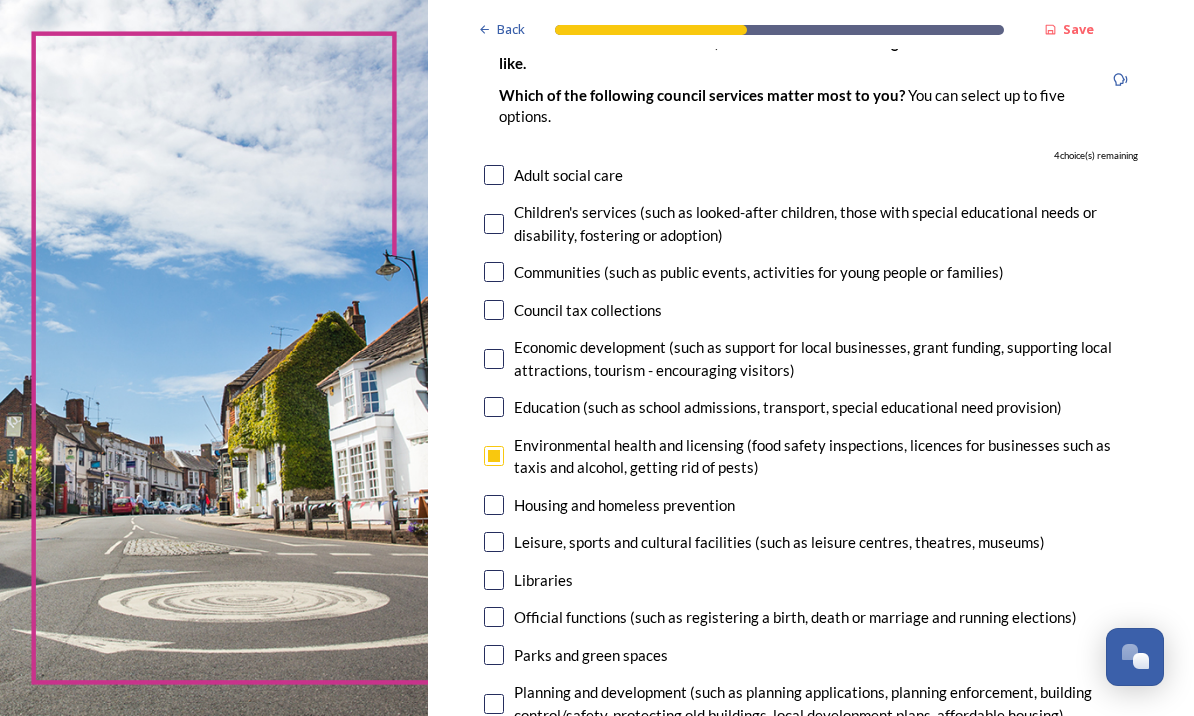 click on "Environmental health and licensing (food safety inspections, licences for businesses such as taxis and alcohol, getting rid of pests)" at bounding box center (811, 456) 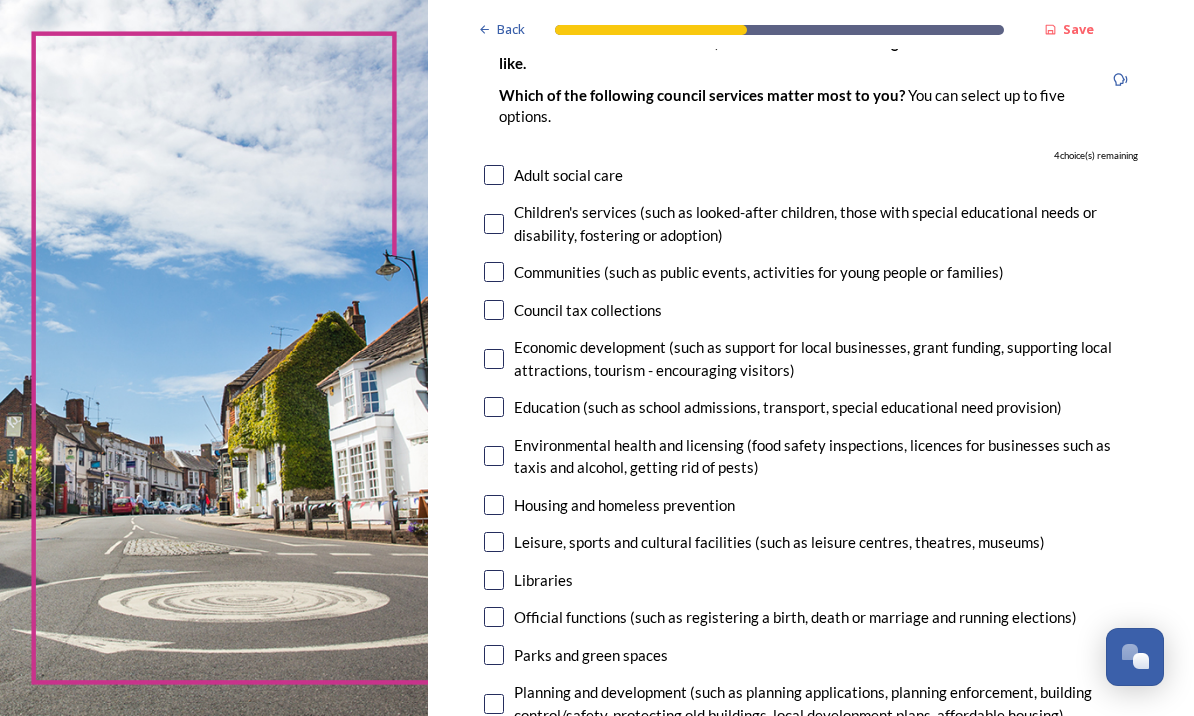 checkbox on "false" 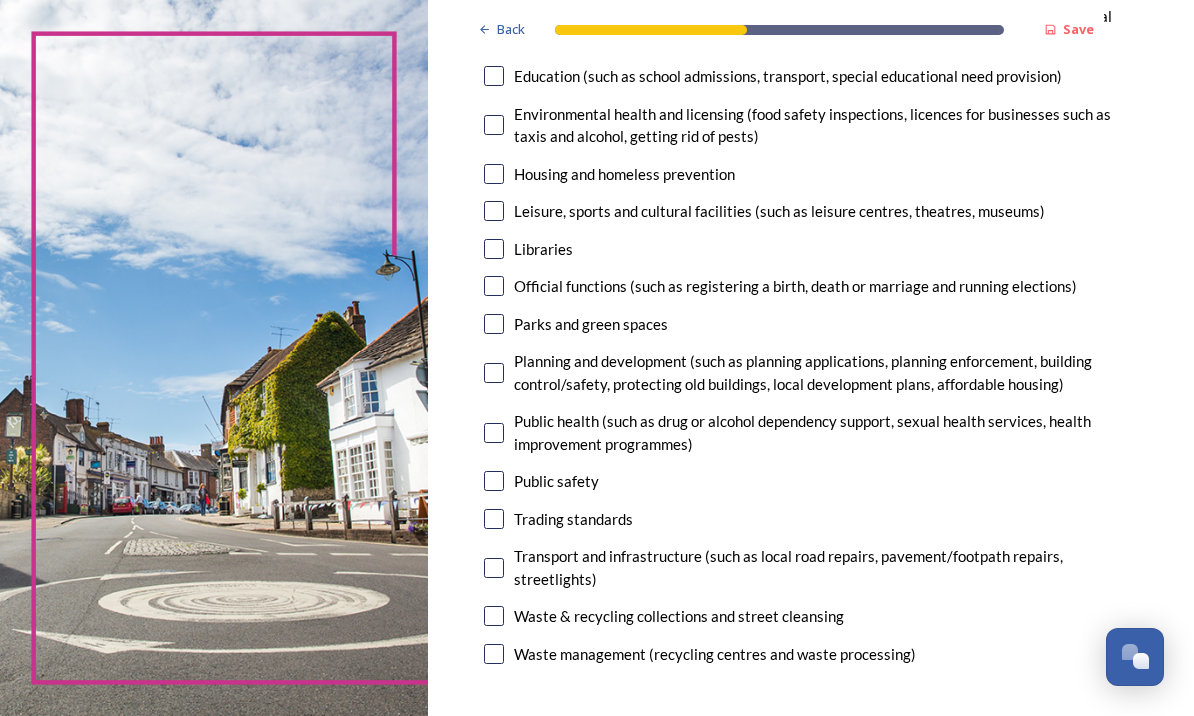scroll, scrollTop: 496, scrollLeft: 0, axis: vertical 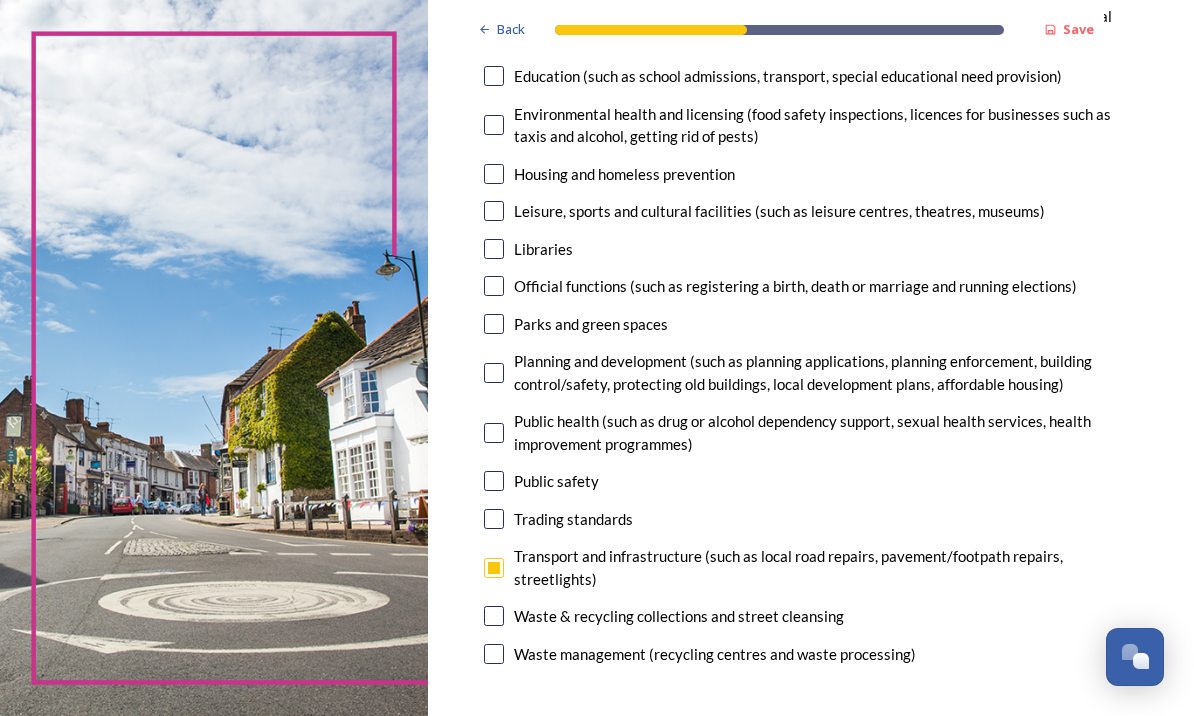 click at bounding box center (494, 616) 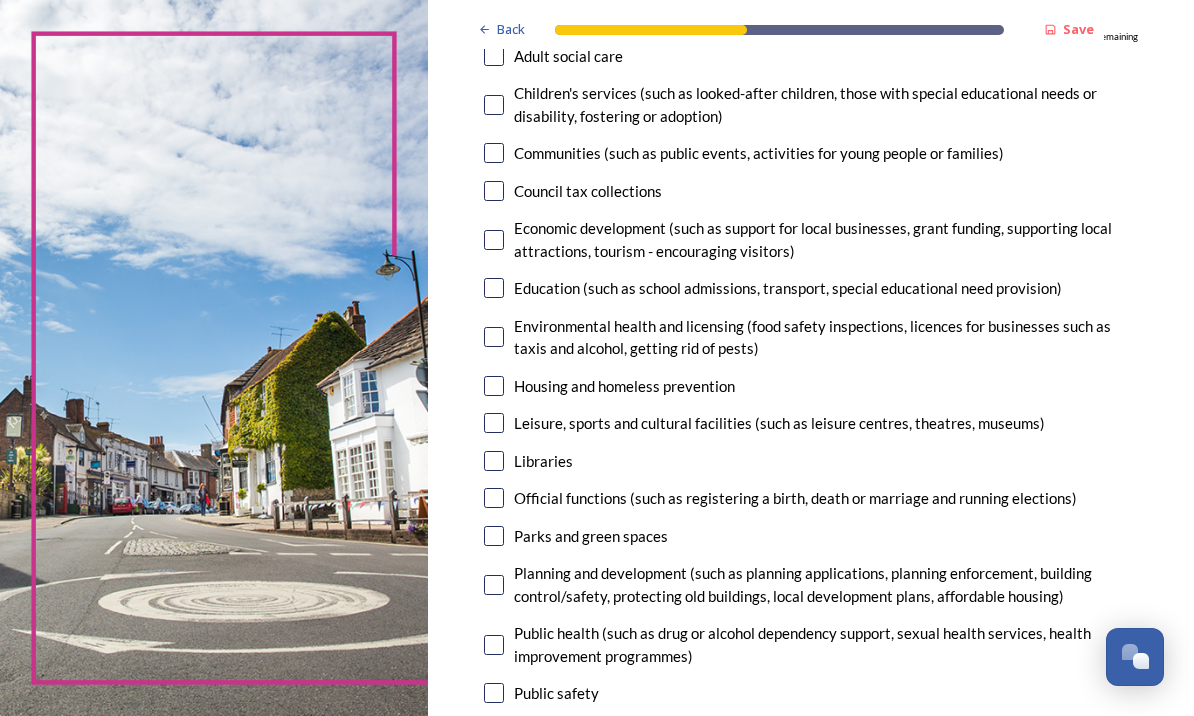 scroll, scrollTop: 284, scrollLeft: 0, axis: vertical 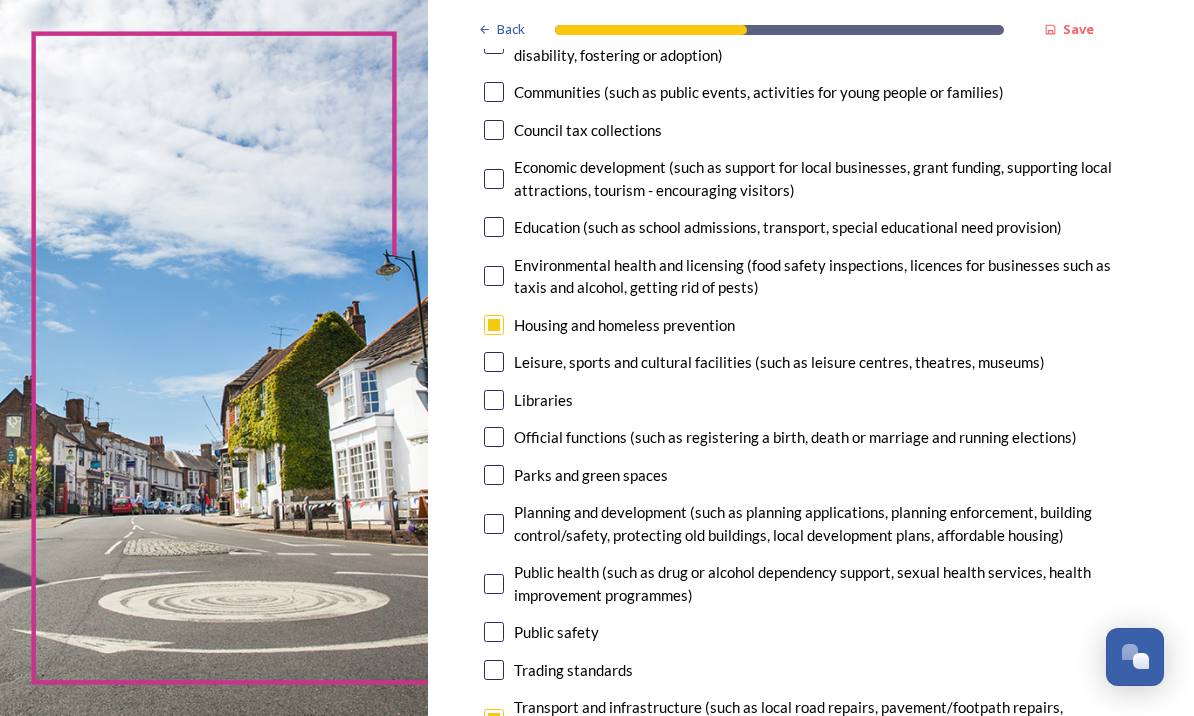 click at bounding box center [494, 400] 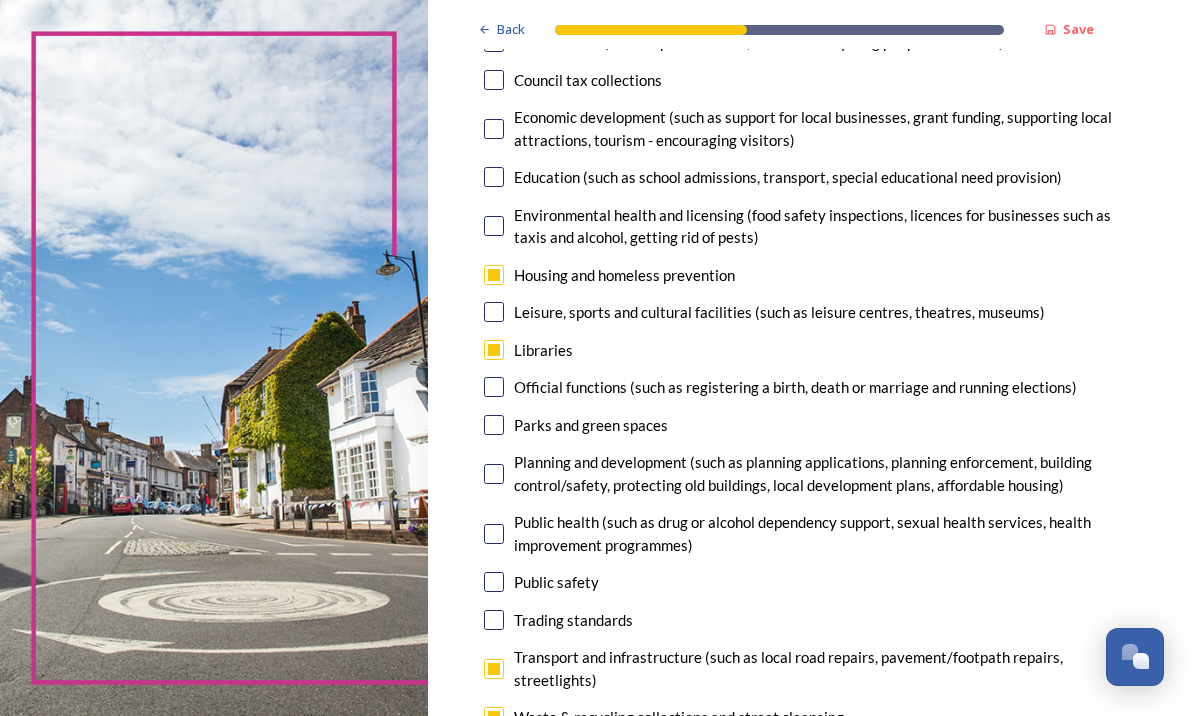 scroll, scrollTop: 395, scrollLeft: 0, axis: vertical 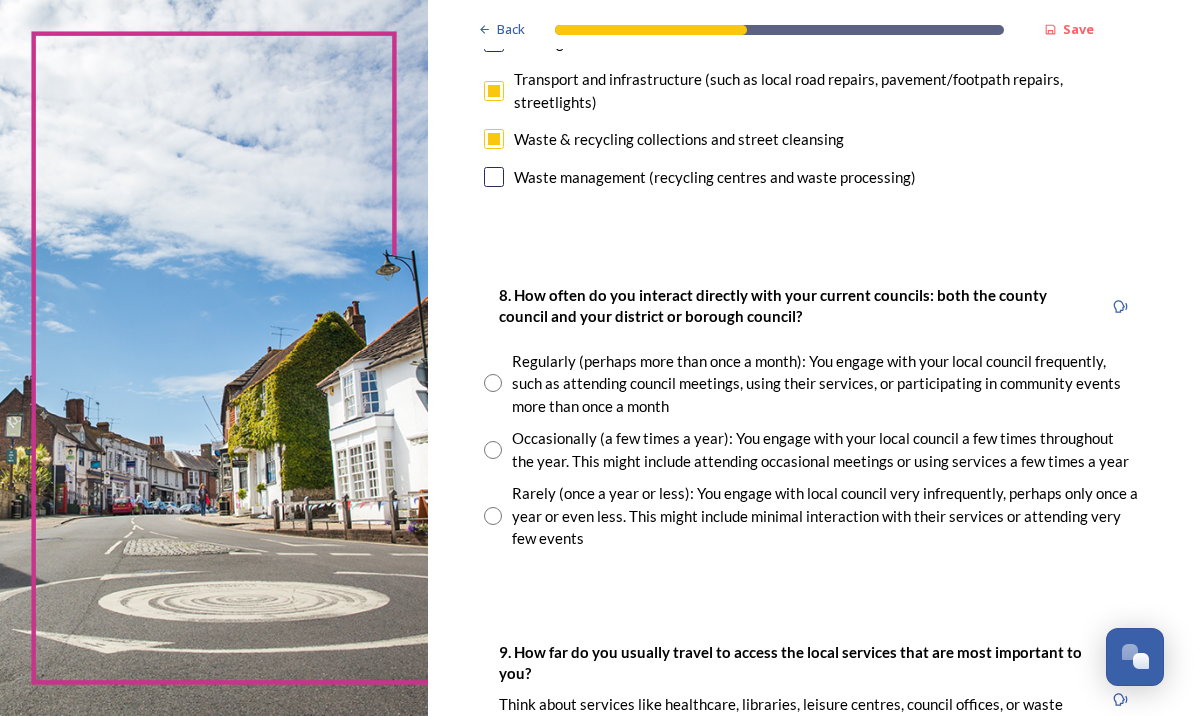 click on "8. How often do you interact directly with your current councils: both the county council and your district or borough council?  Regularly (perhaps more than once a month): You engage with your local council frequently, such as attending council meetings, using their services, or participating in community events more than once a month Occasionally (a few times a year): You engage with your local council a few times throughout the year. This might include attending occasional meetings or using services a few times a year Rarely (once a year or less): You engage with local council very infrequently, perhaps only once a year or even less. This might include minimal interaction with their services or attending very few events" at bounding box center (811, 416) 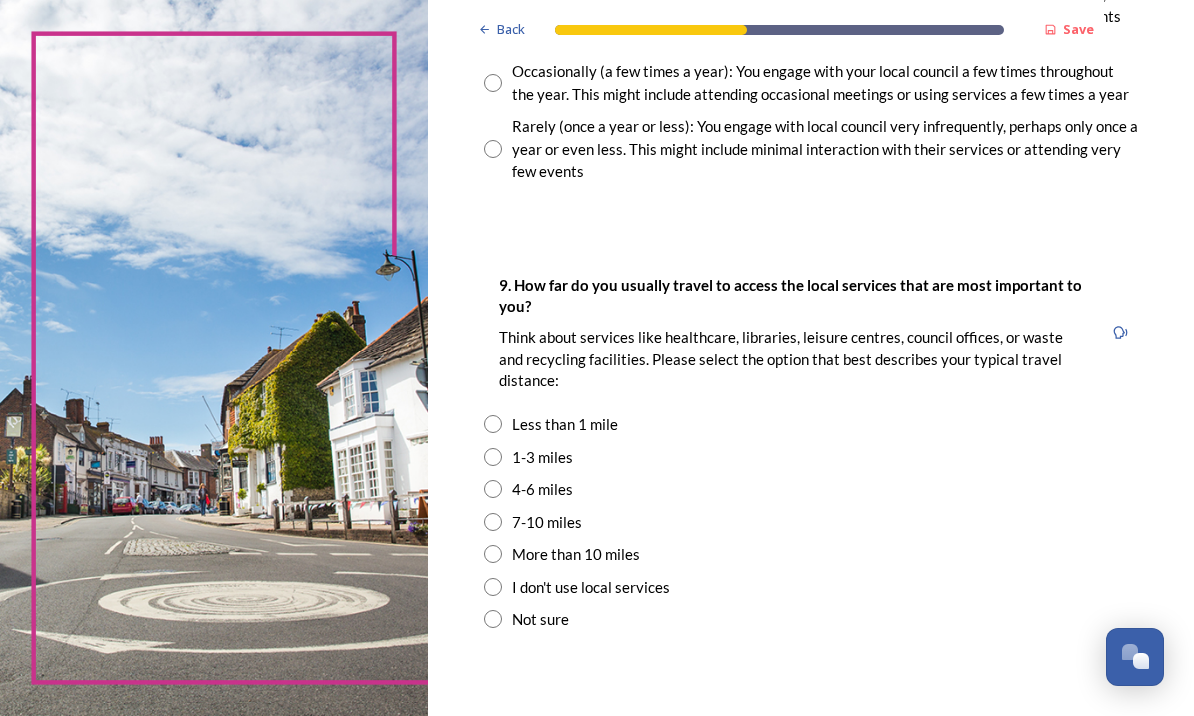 scroll, scrollTop: 1340, scrollLeft: 0, axis: vertical 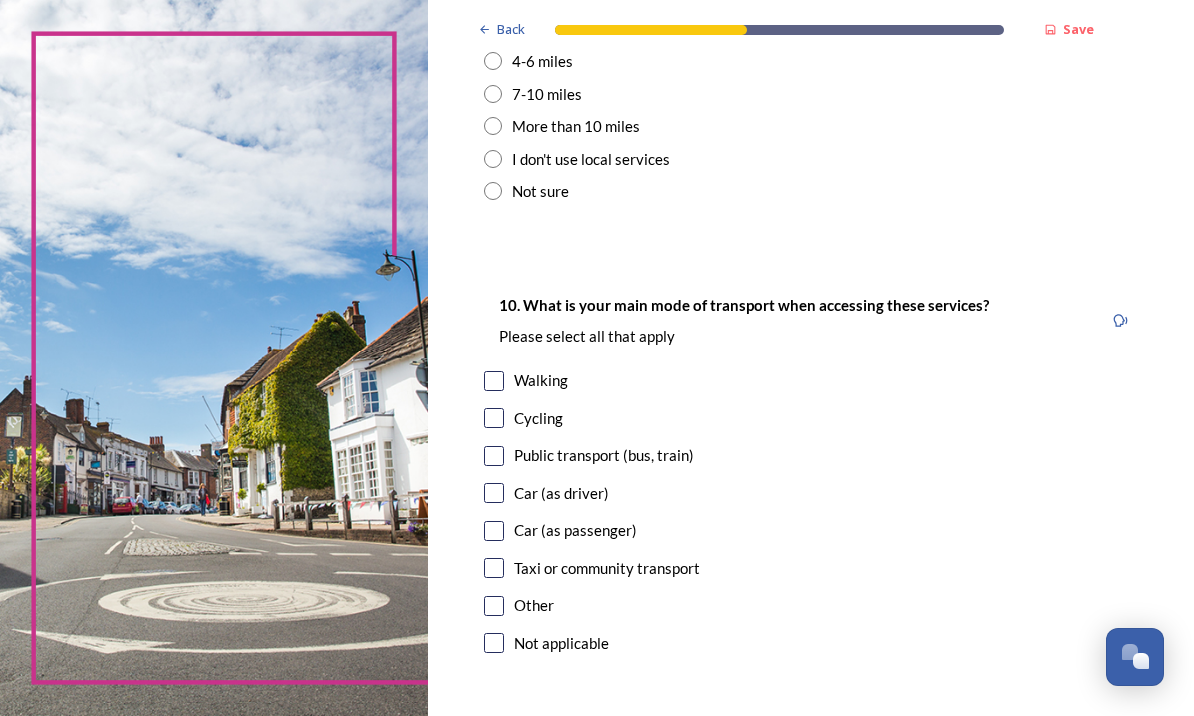 click on "10. What is your main mode of transport when accessing these services?  Please select all that apply Walking Cycling Public transport (bus, train) Car (as driver) Car (as passenger) Taxi or community transport Other Not applicable" at bounding box center [811, 476] 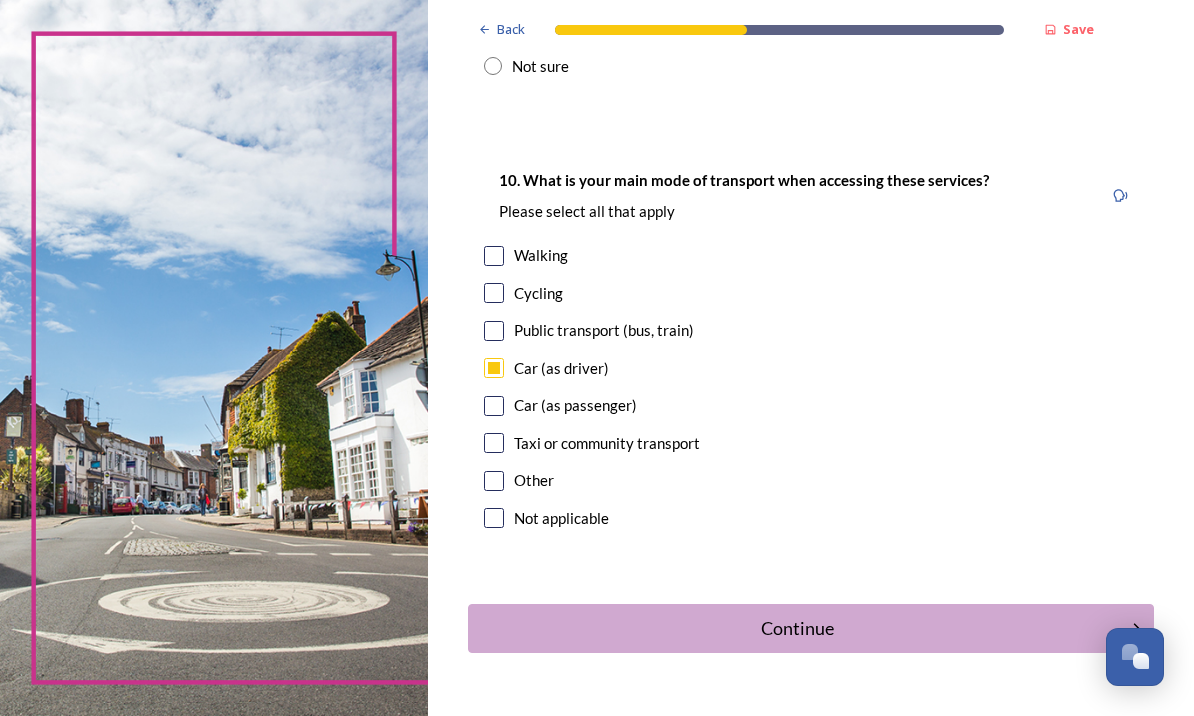 scroll, scrollTop: 1892, scrollLeft: 0, axis: vertical 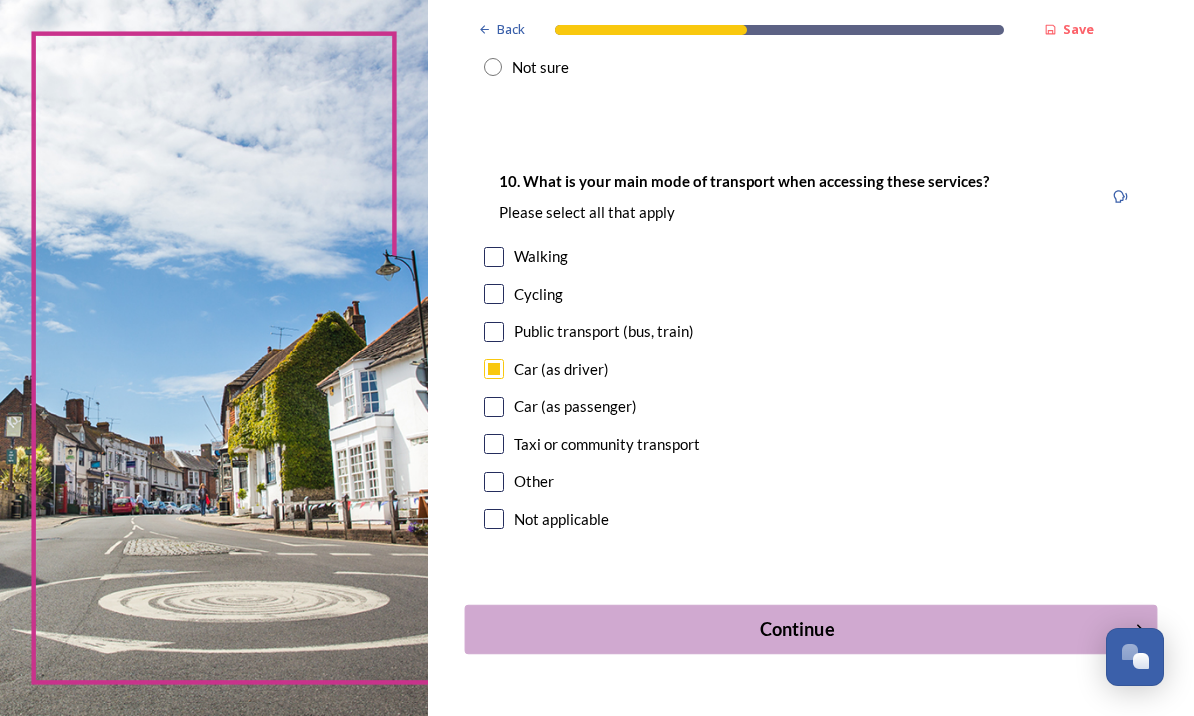 click on "Continue" at bounding box center (810, 629) 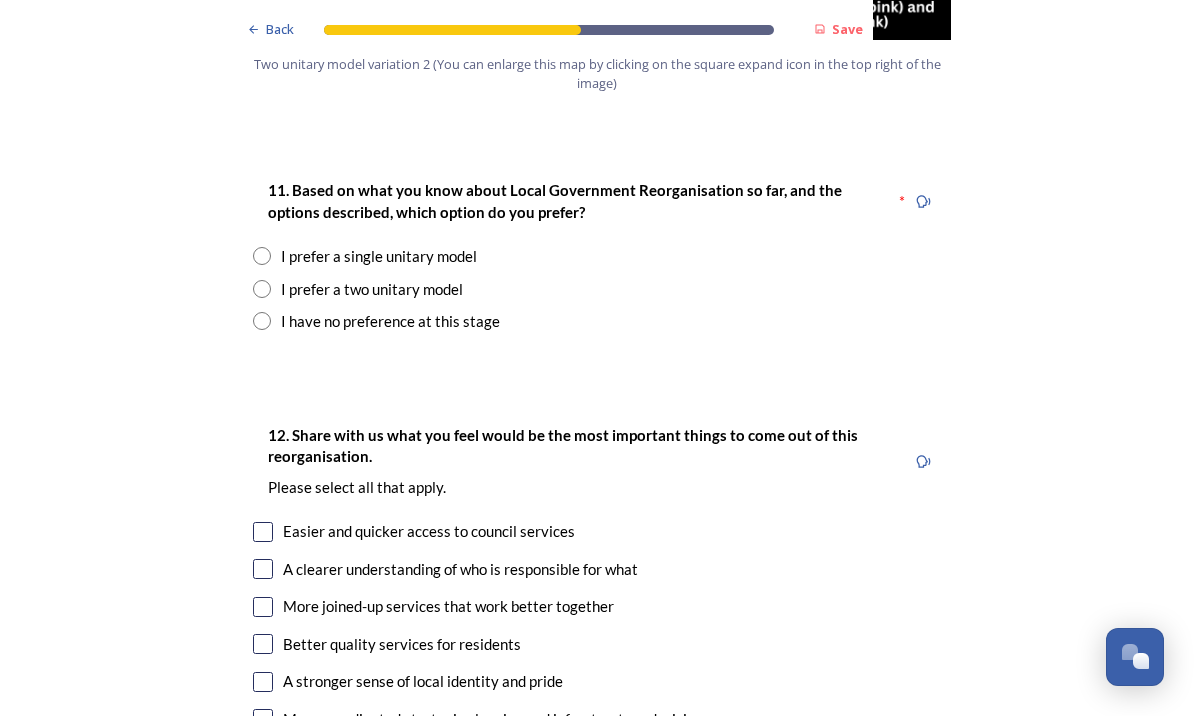 scroll, scrollTop: 2560, scrollLeft: 0, axis: vertical 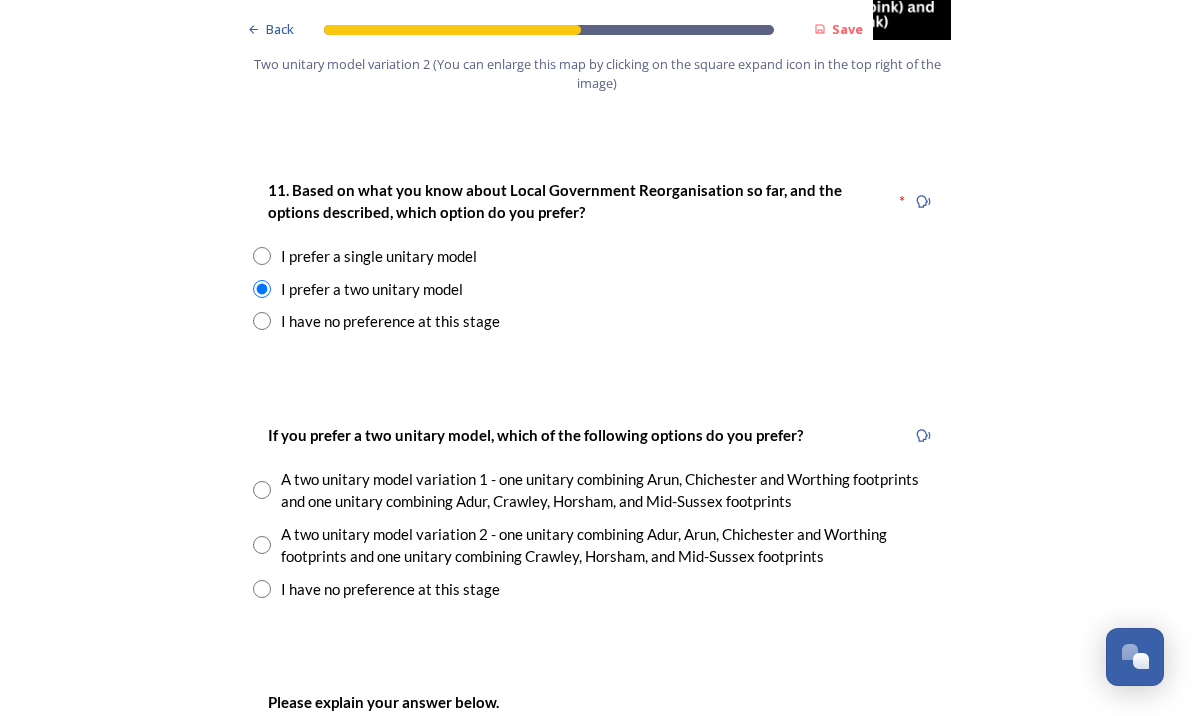click at bounding box center (262, 490) 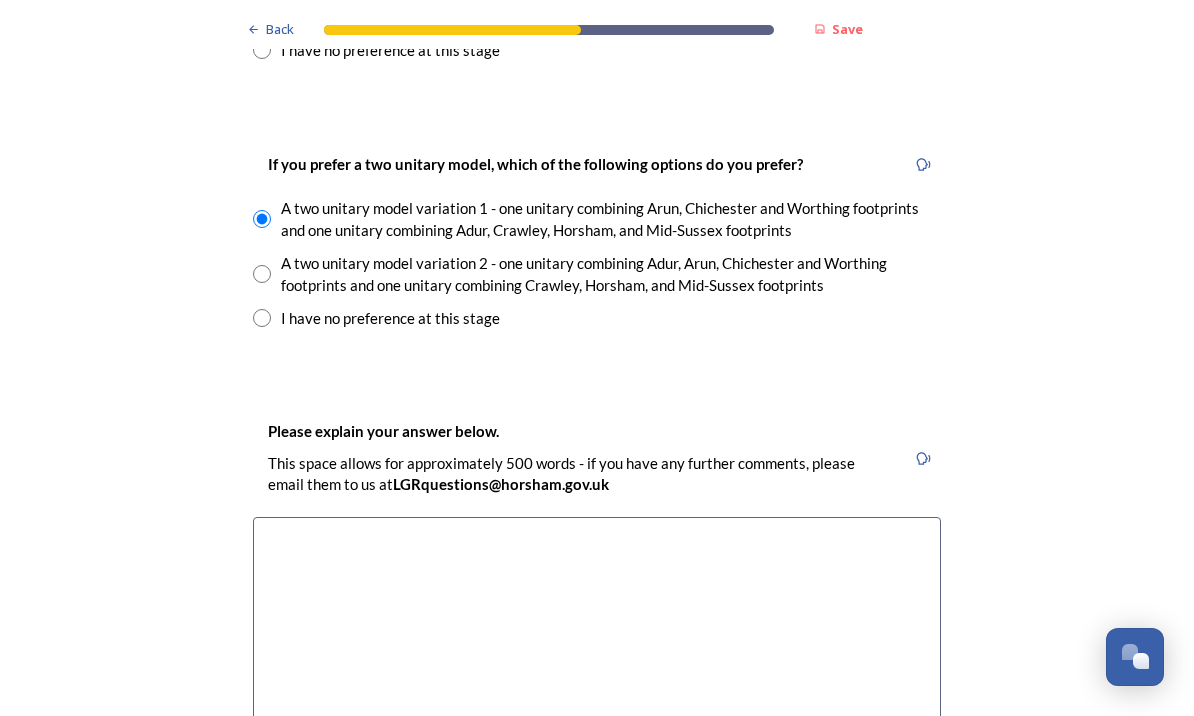 scroll, scrollTop: 2831, scrollLeft: 0, axis: vertical 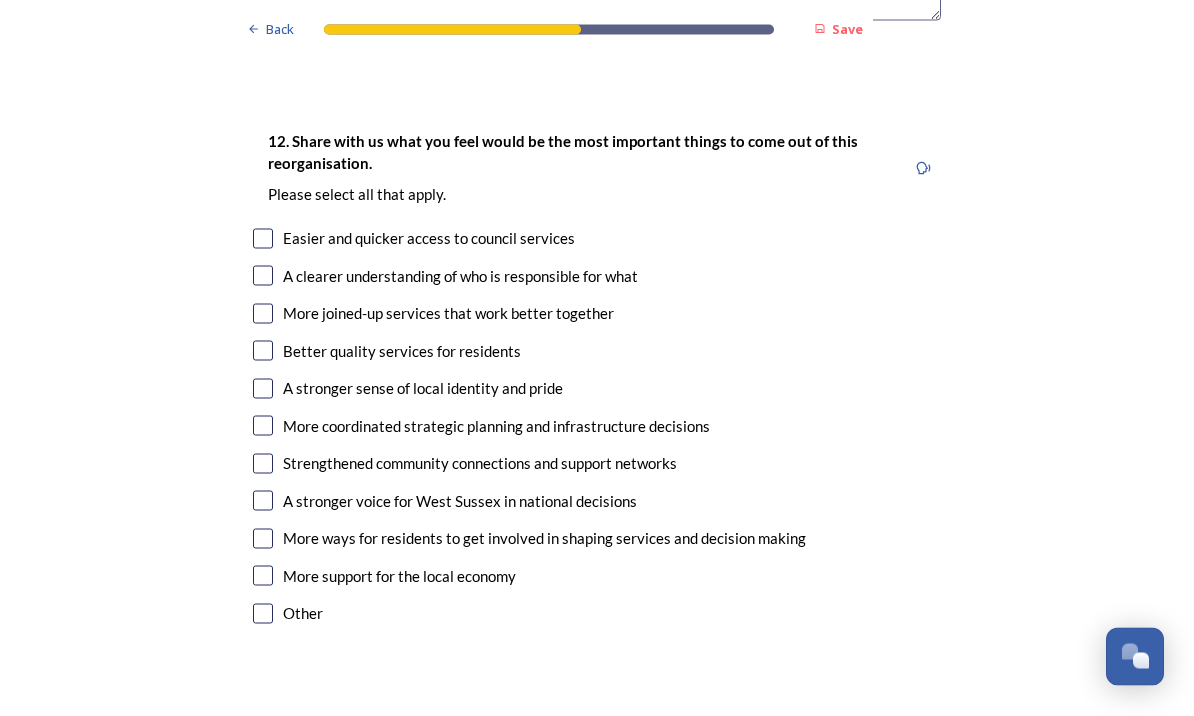type on "The better of a lot of bad options" 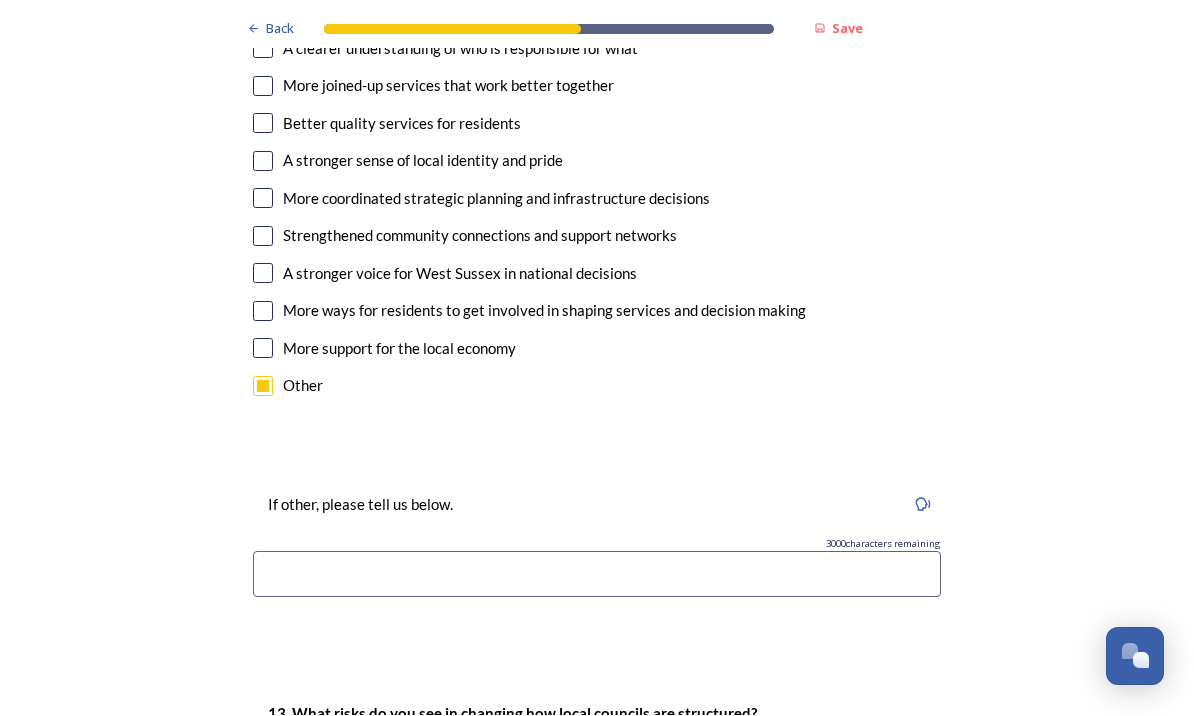 scroll, scrollTop: 3779, scrollLeft: 0, axis: vertical 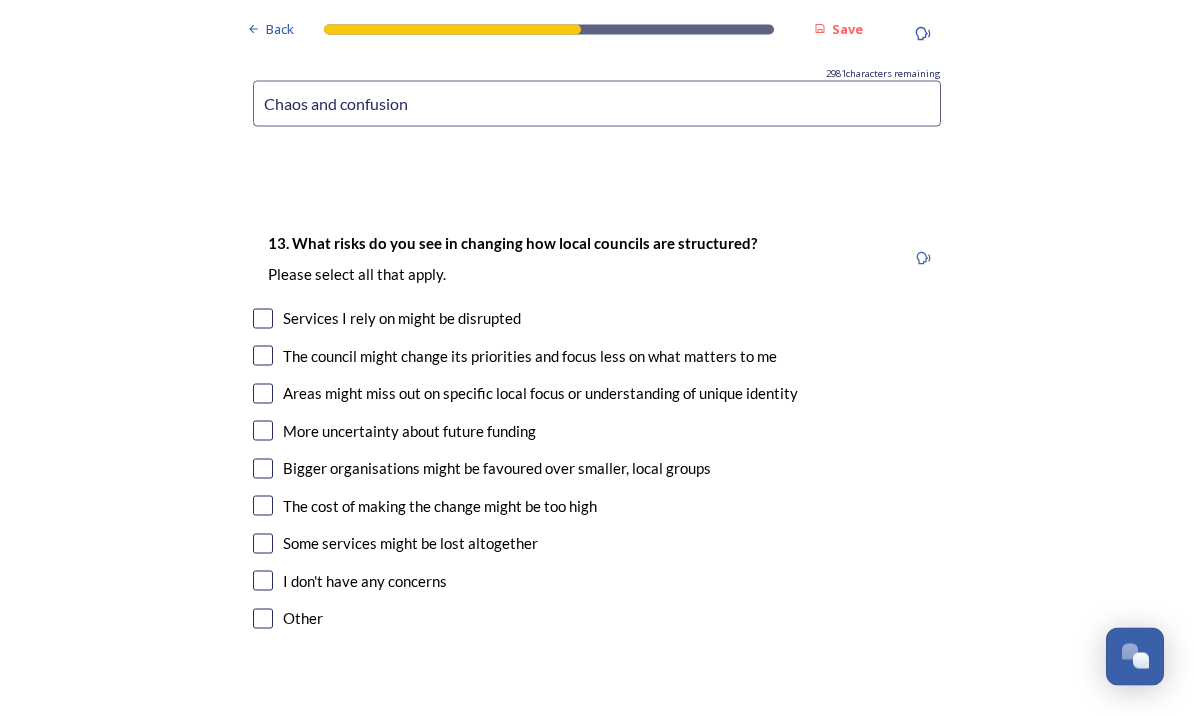 type on "Chaos and confusion" 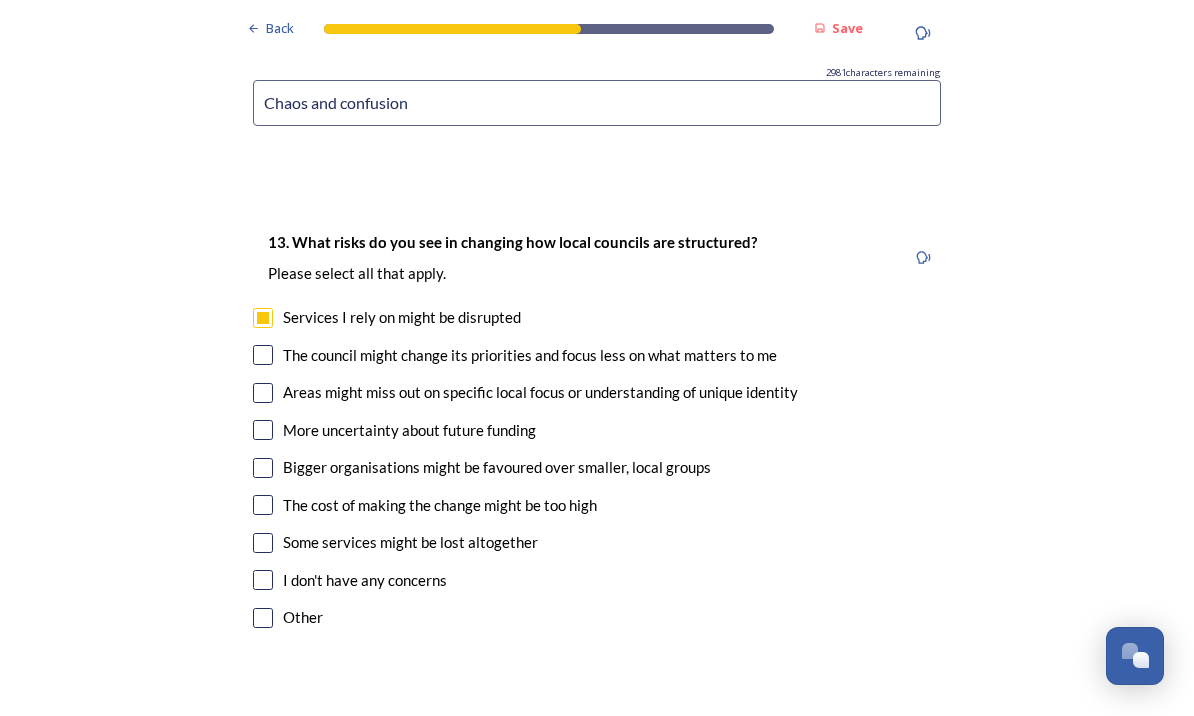 click at bounding box center [263, 394] 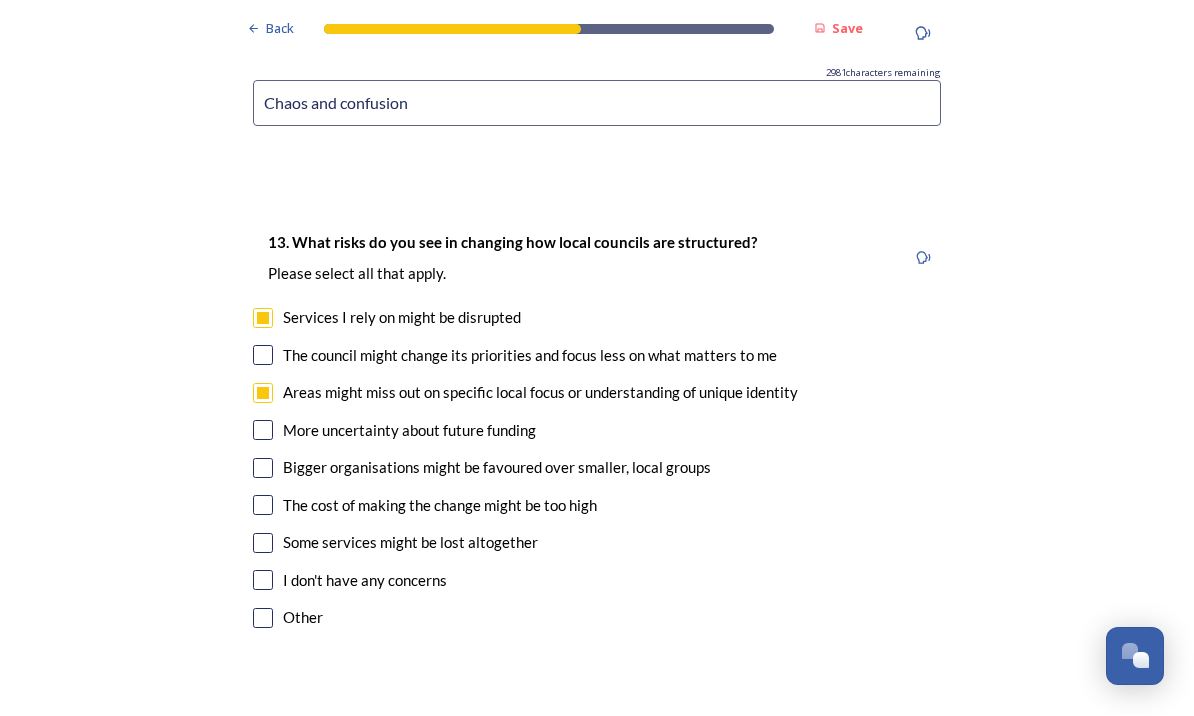 scroll, scrollTop: 52, scrollLeft: 0, axis: vertical 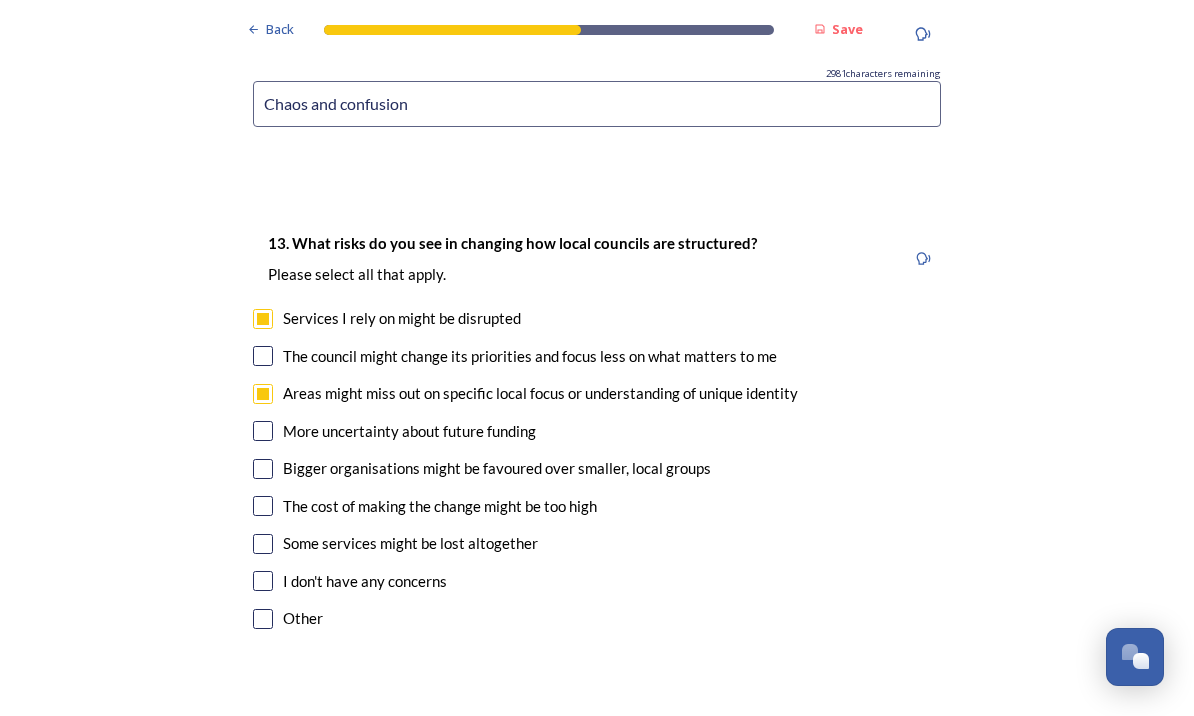 click at bounding box center [263, 431] 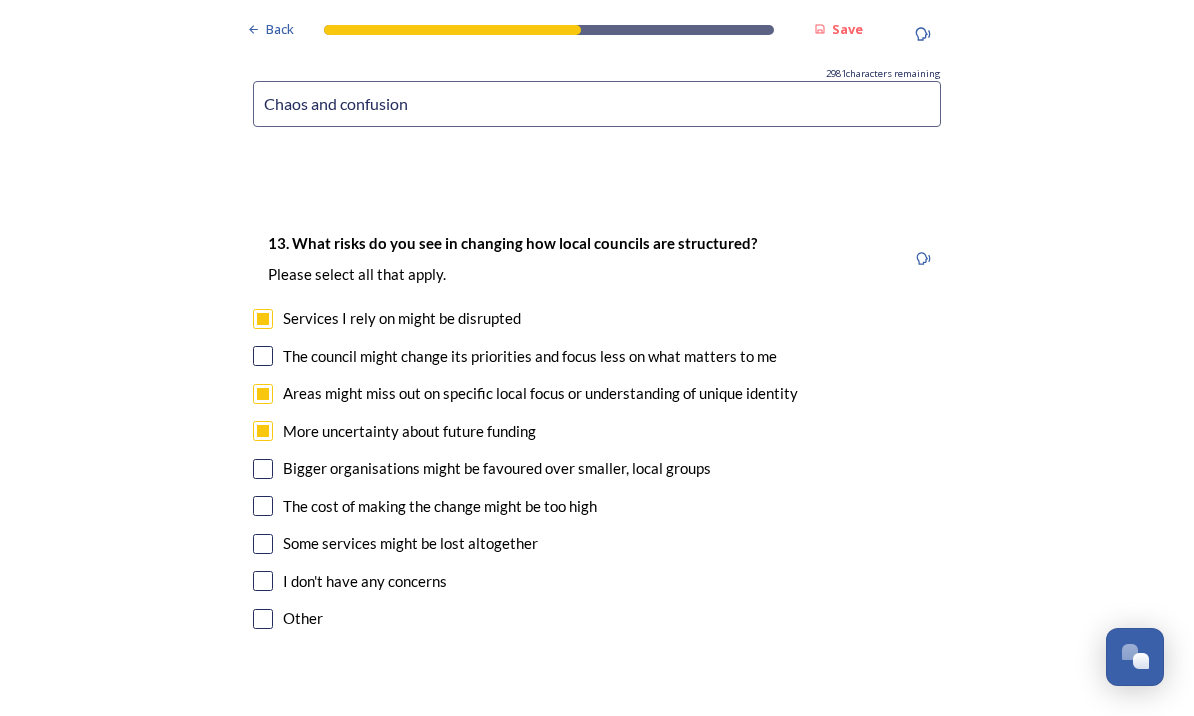 click at bounding box center [263, 469] 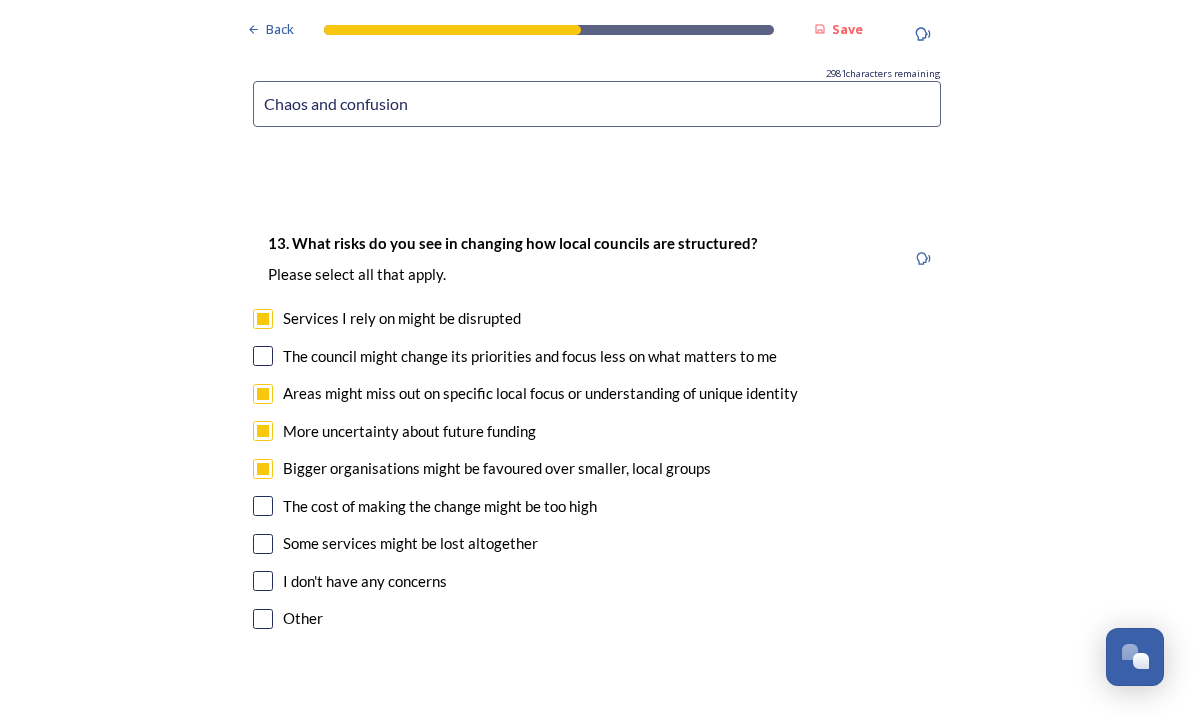 click at bounding box center (263, 506) 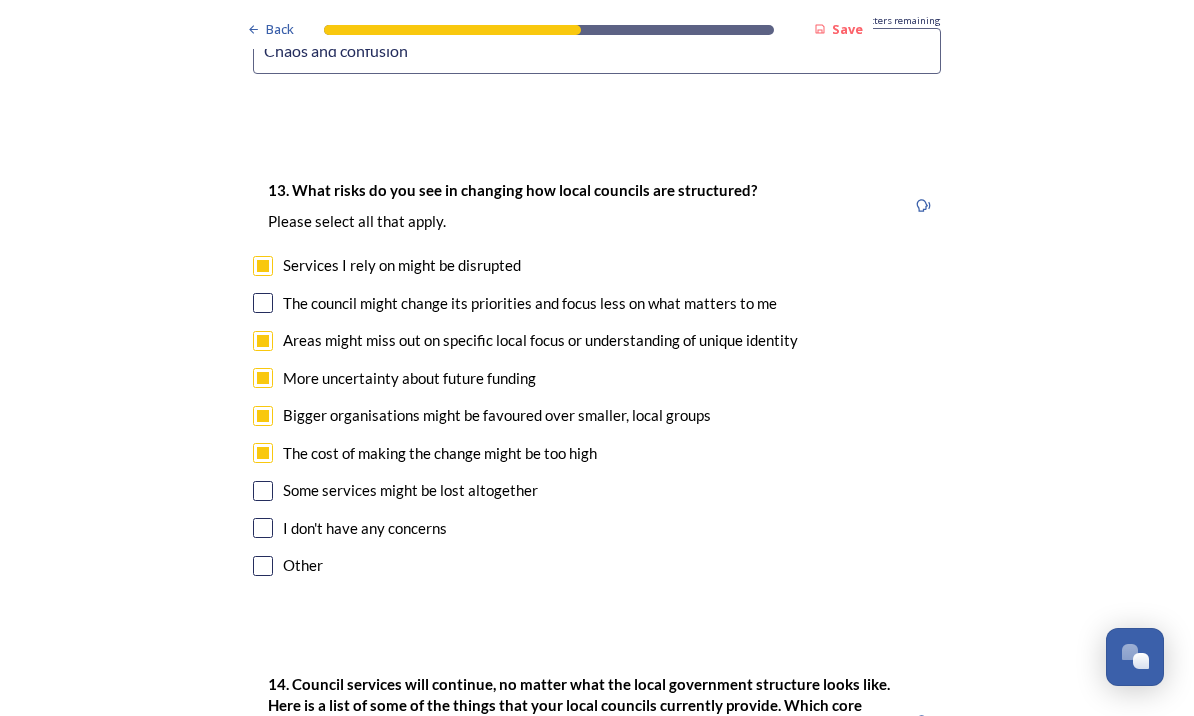 scroll, scrollTop: 4303, scrollLeft: 0, axis: vertical 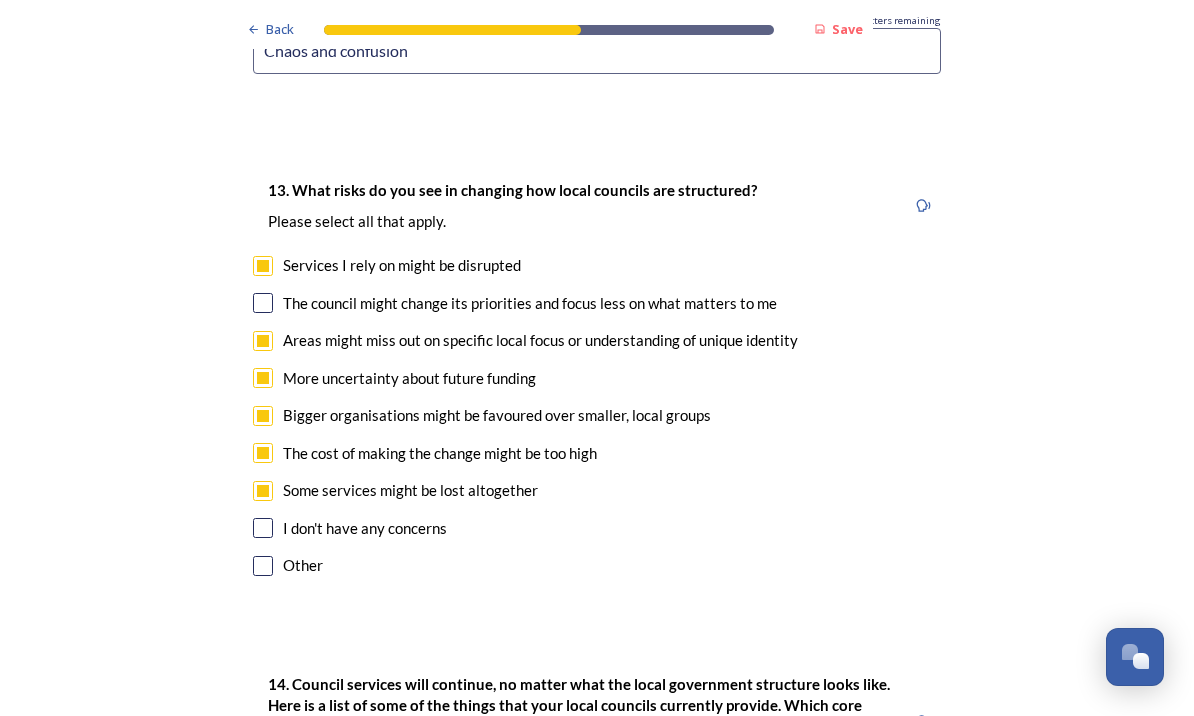 click at bounding box center [263, 303] 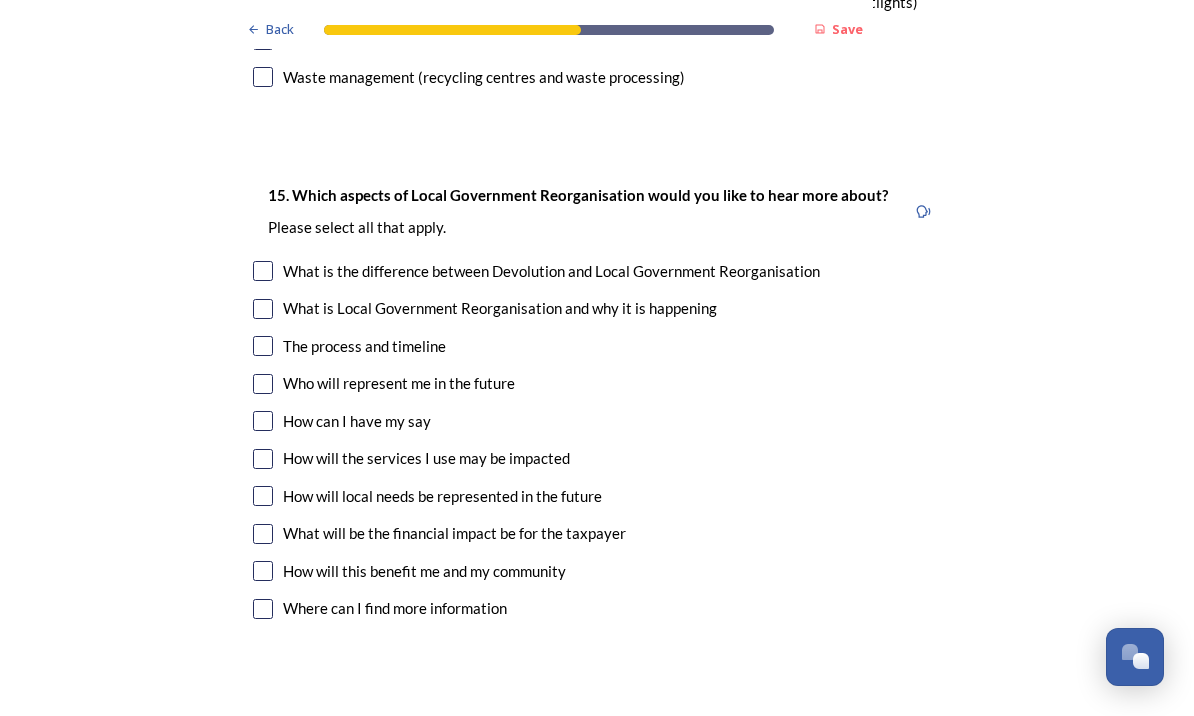 scroll, scrollTop: 5833, scrollLeft: 0, axis: vertical 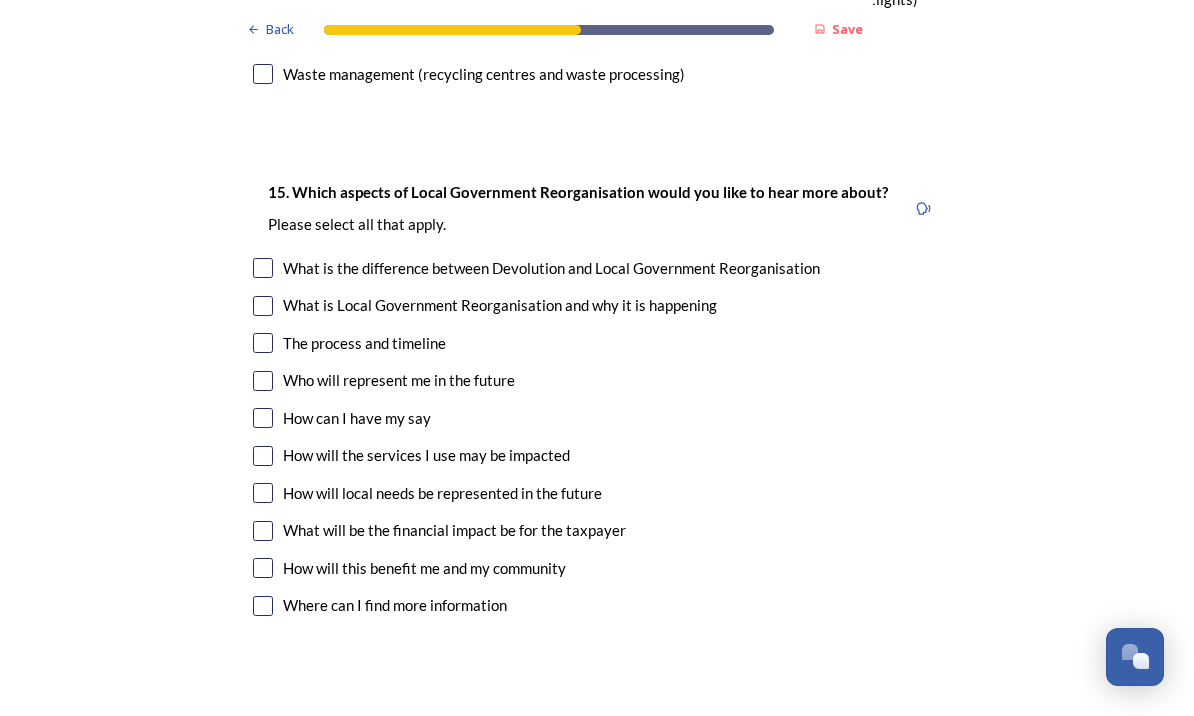 click at bounding box center (263, 568) 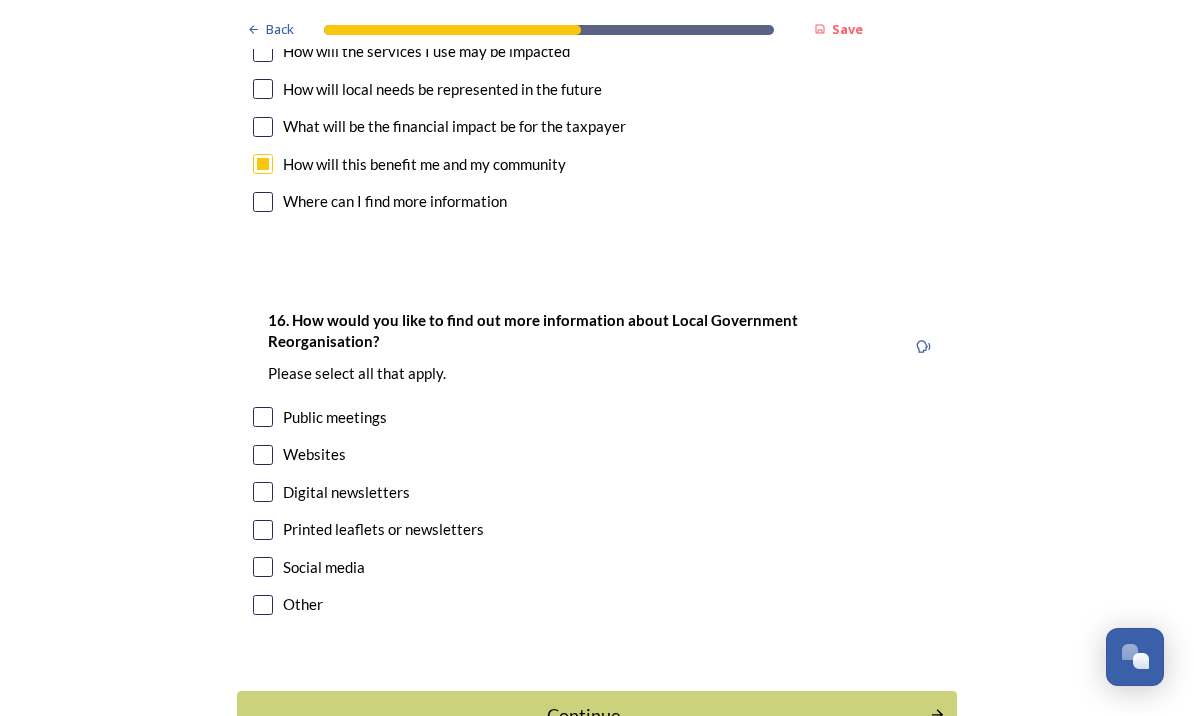 scroll, scrollTop: 6237, scrollLeft: 0, axis: vertical 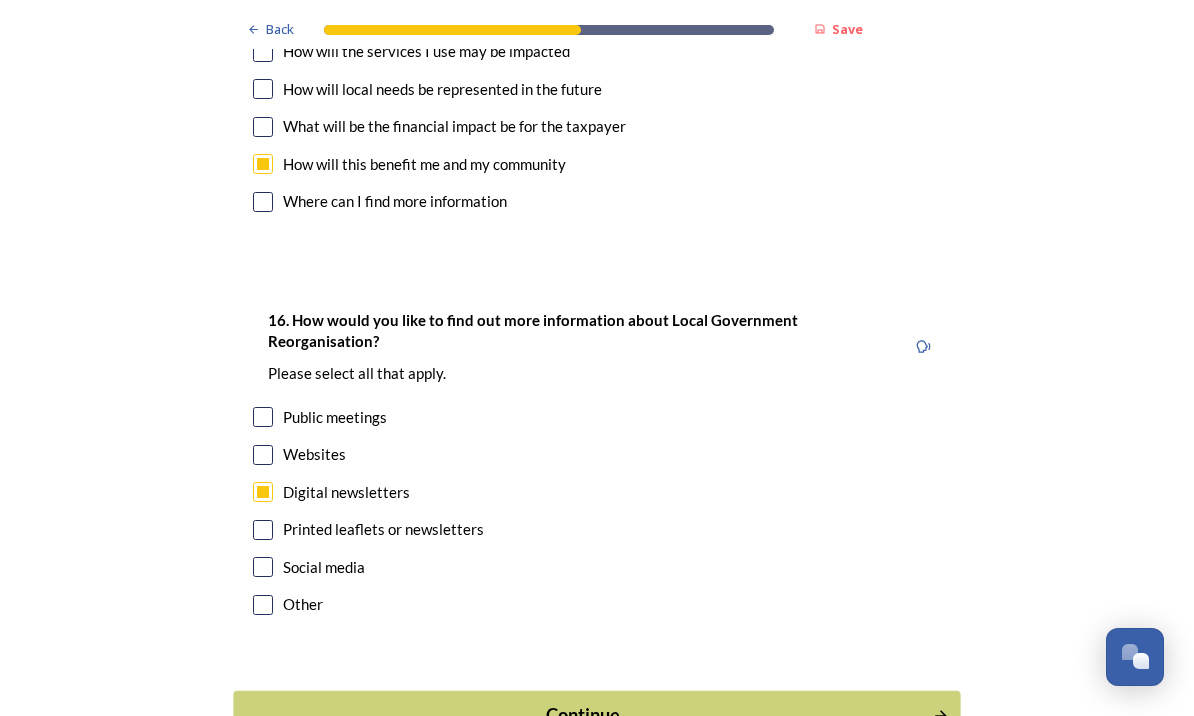 click on "Continue" at bounding box center [583, 715] 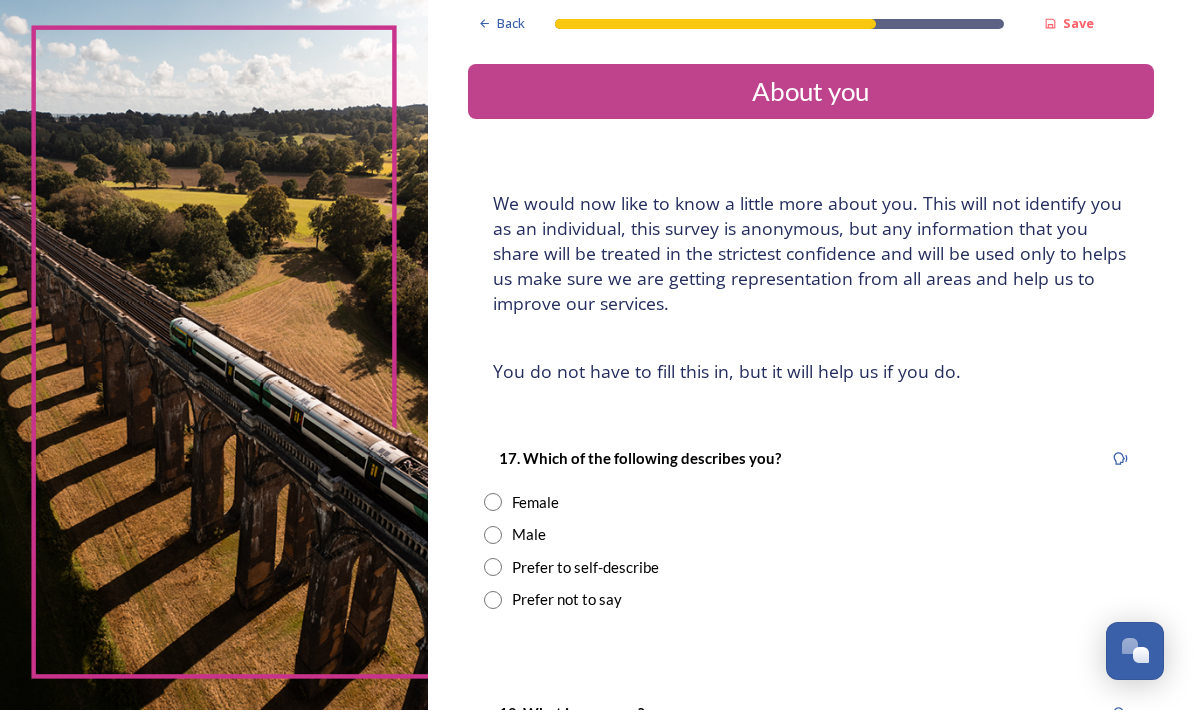 scroll, scrollTop: 69, scrollLeft: 0, axis: vertical 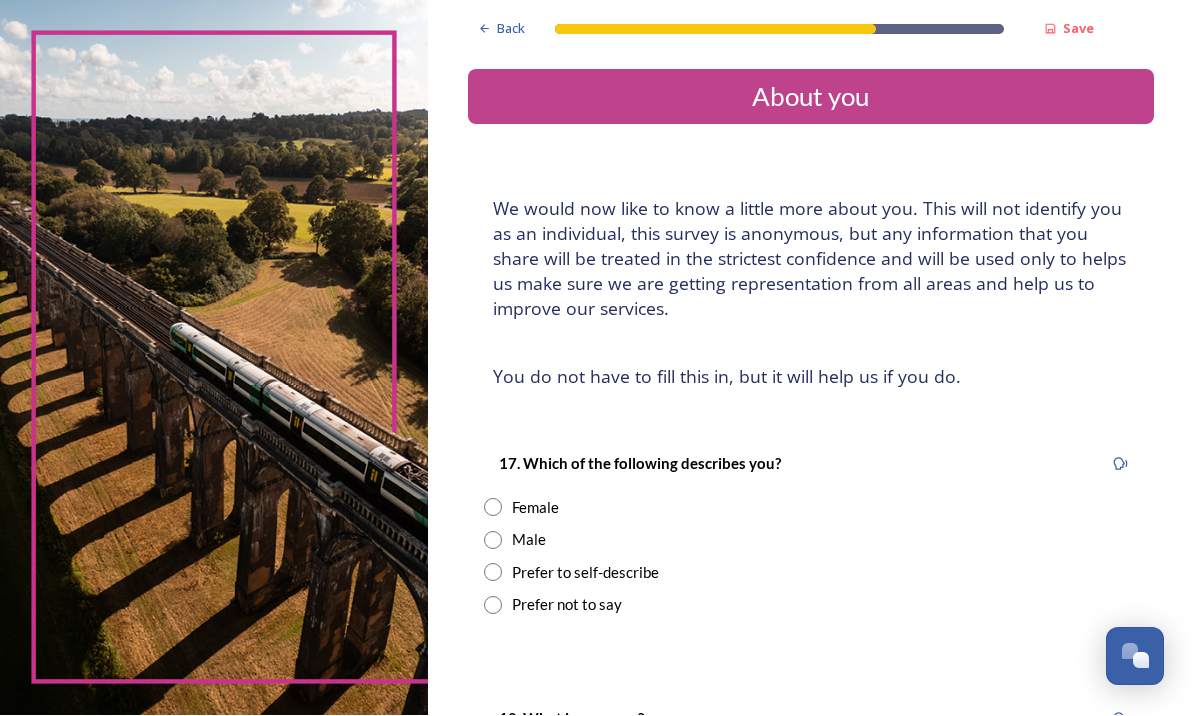 click at bounding box center (493, 541) 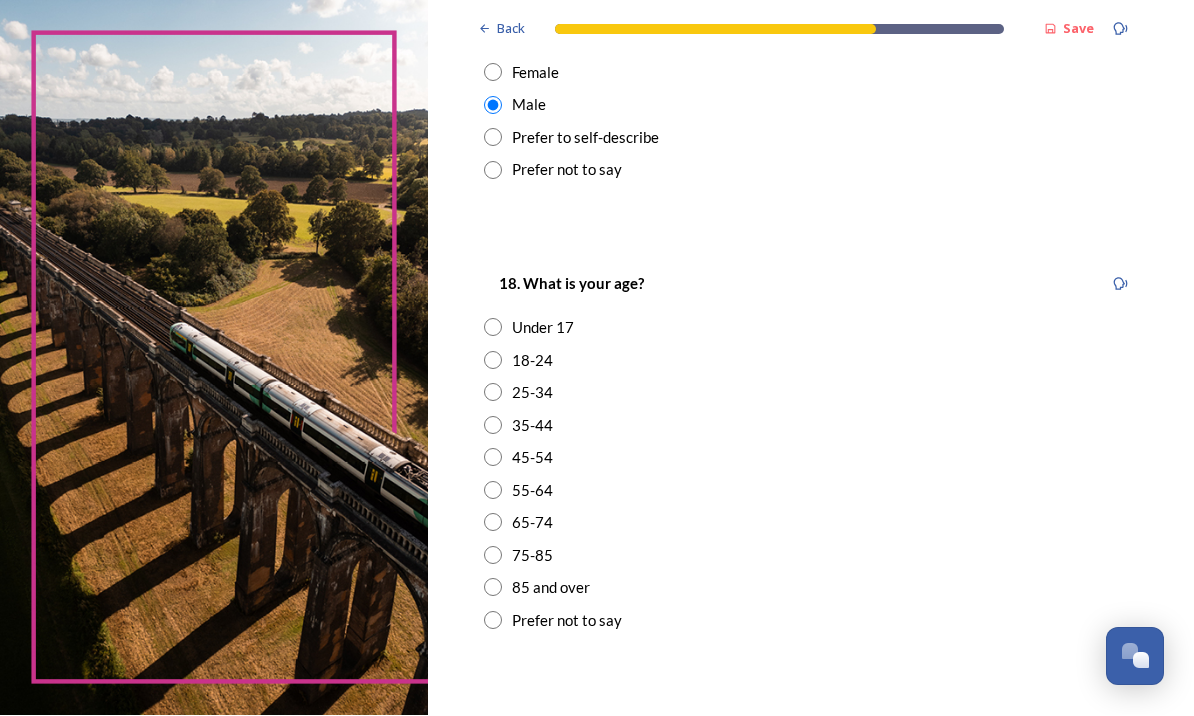 scroll, scrollTop: 440, scrollLeft: 0, axis: vertical 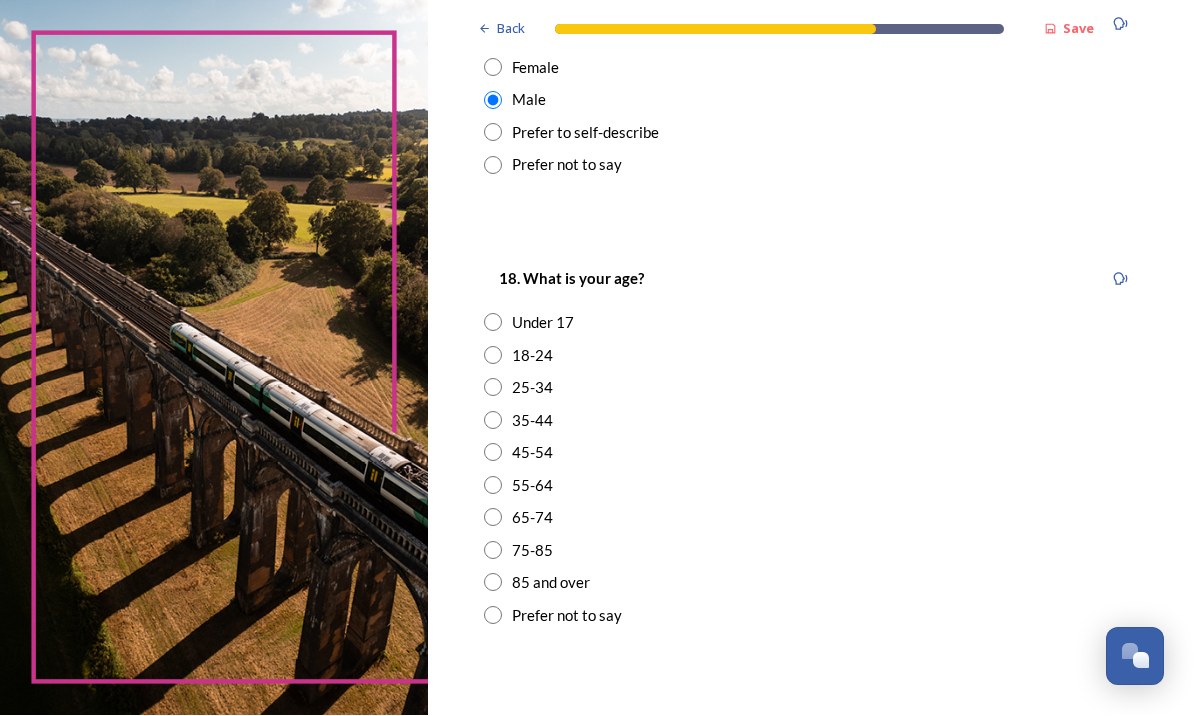 click at bounding box center [493, 486] 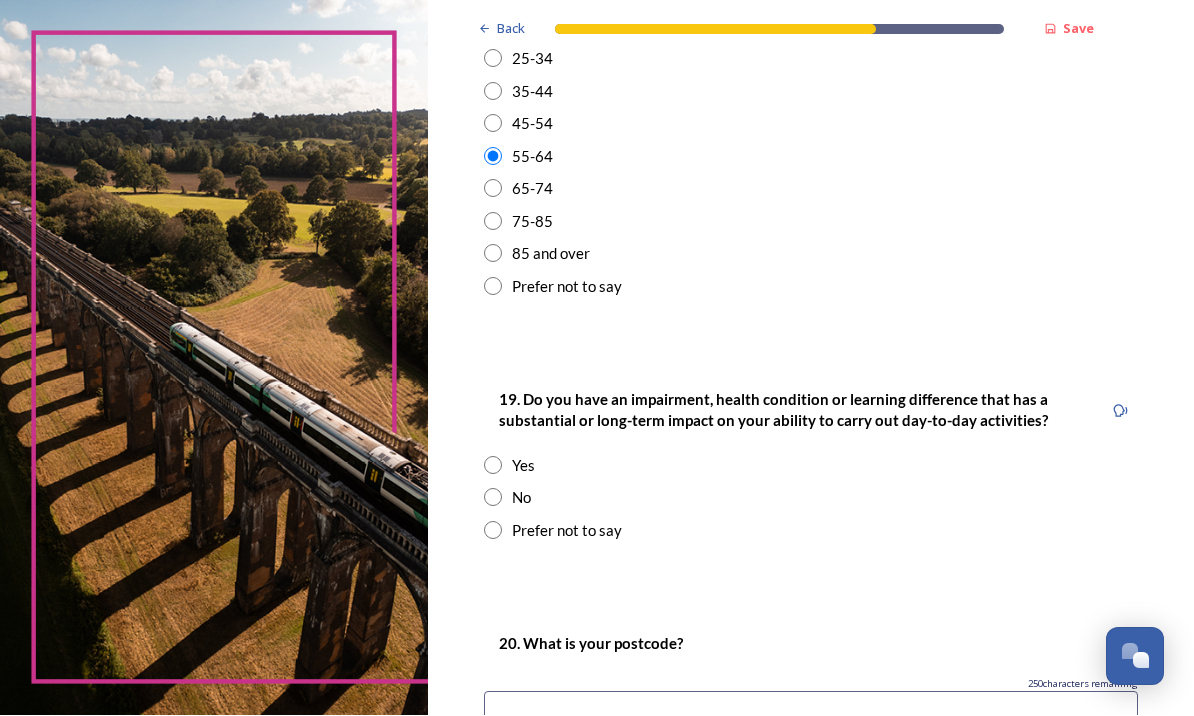 scroll, scrollTop: 823, scrollLeft: 0, axis: vertical 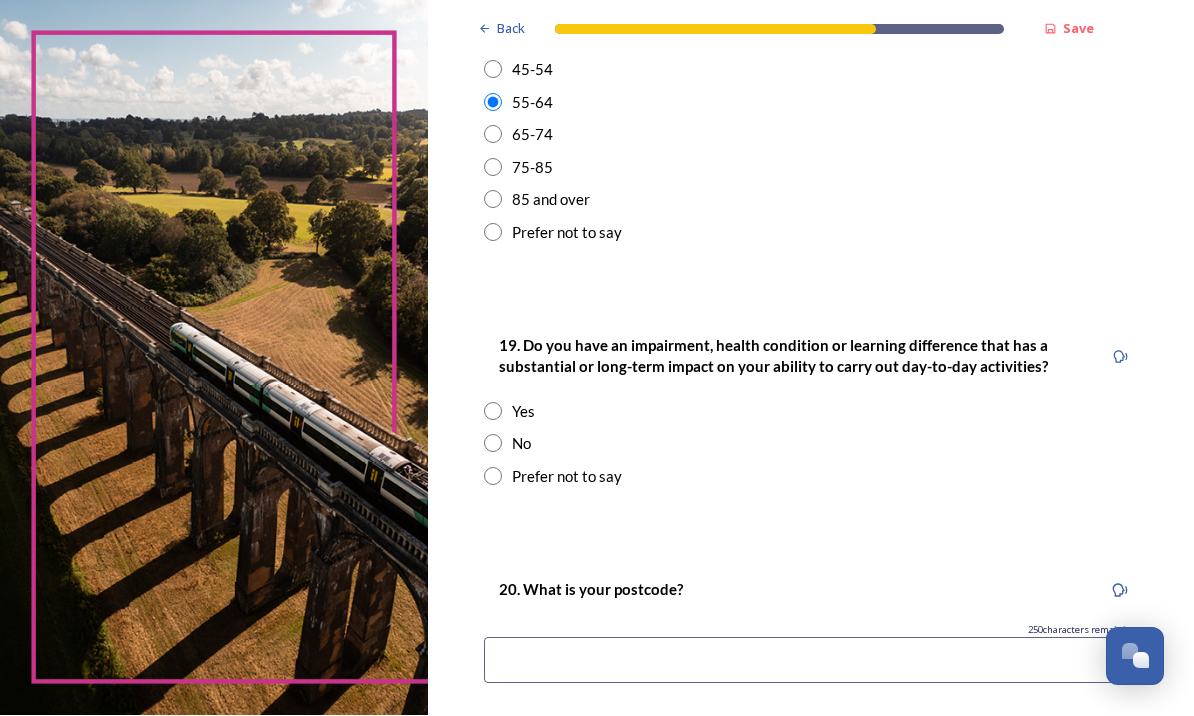 click at bounding box center [493, 412] 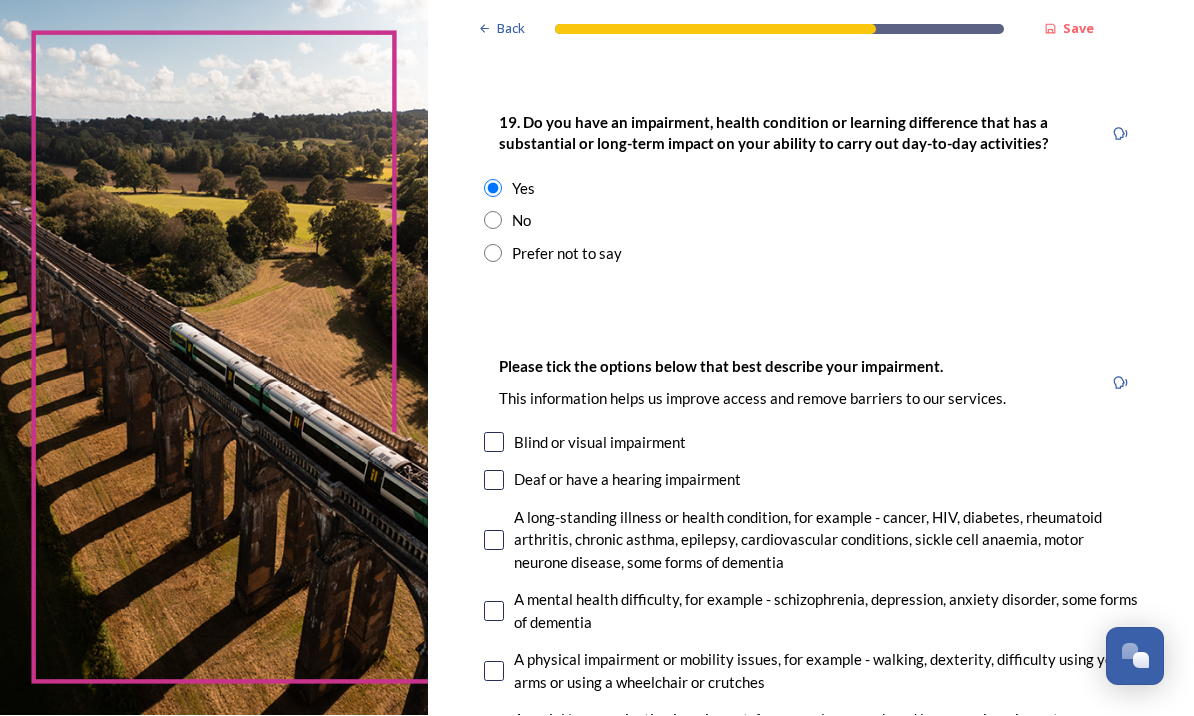 scroll, scrollTop: 1046, scrollLeft: 0, axis: vertical 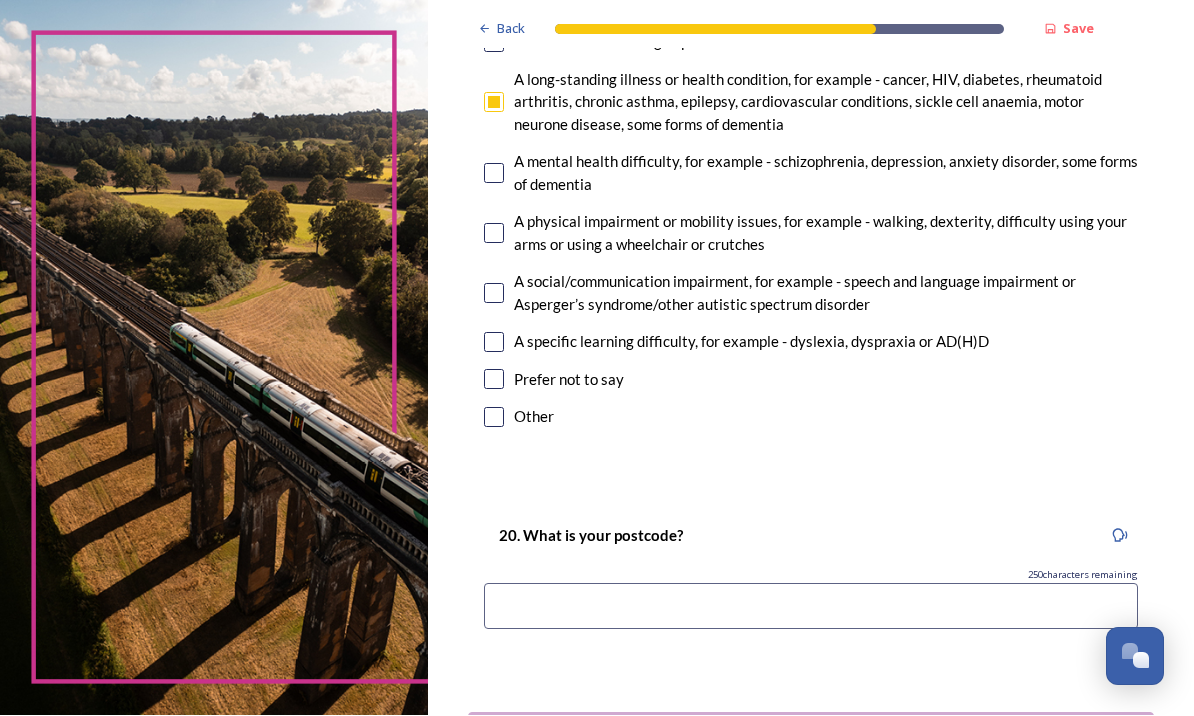 click at bounding box center (811, 607) 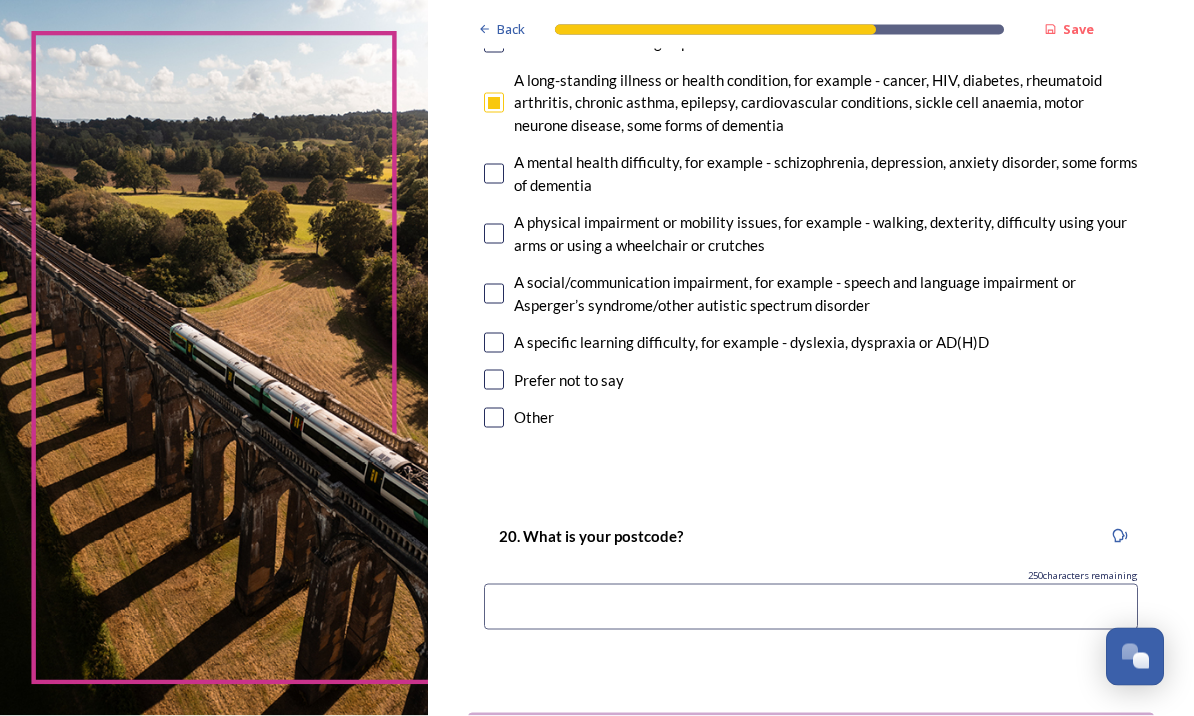 type on "RH20 4AP" 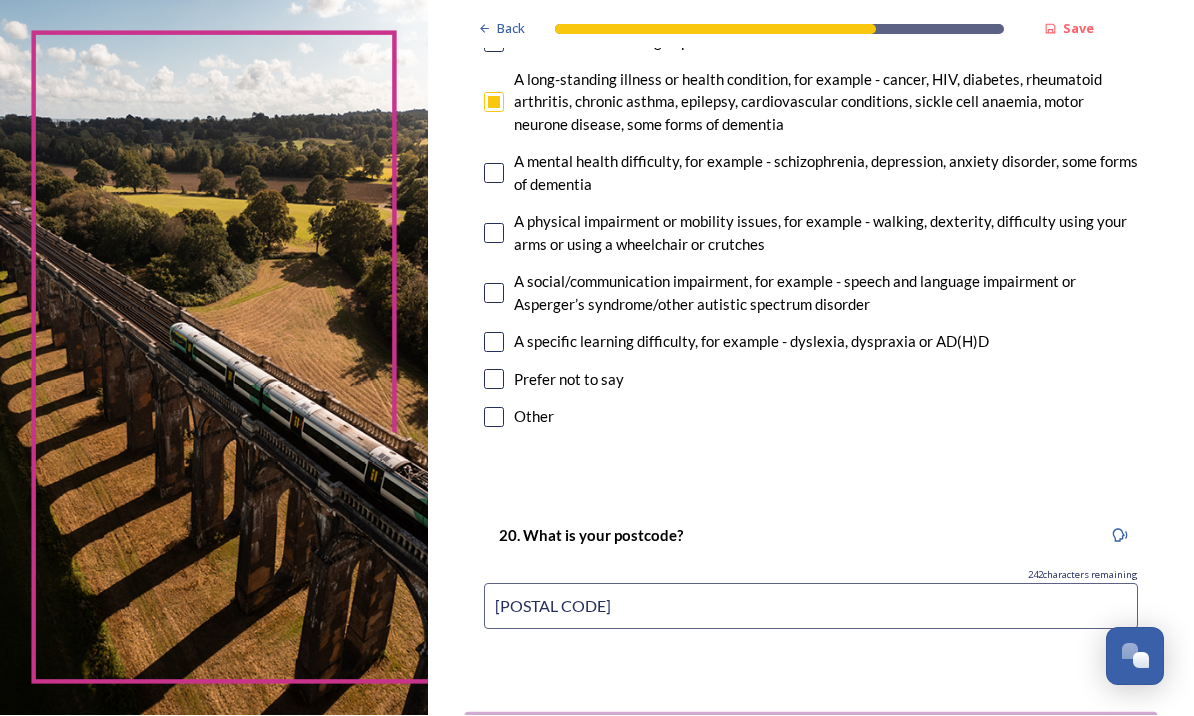 click on "Continue" at bounding box center [797, 737] 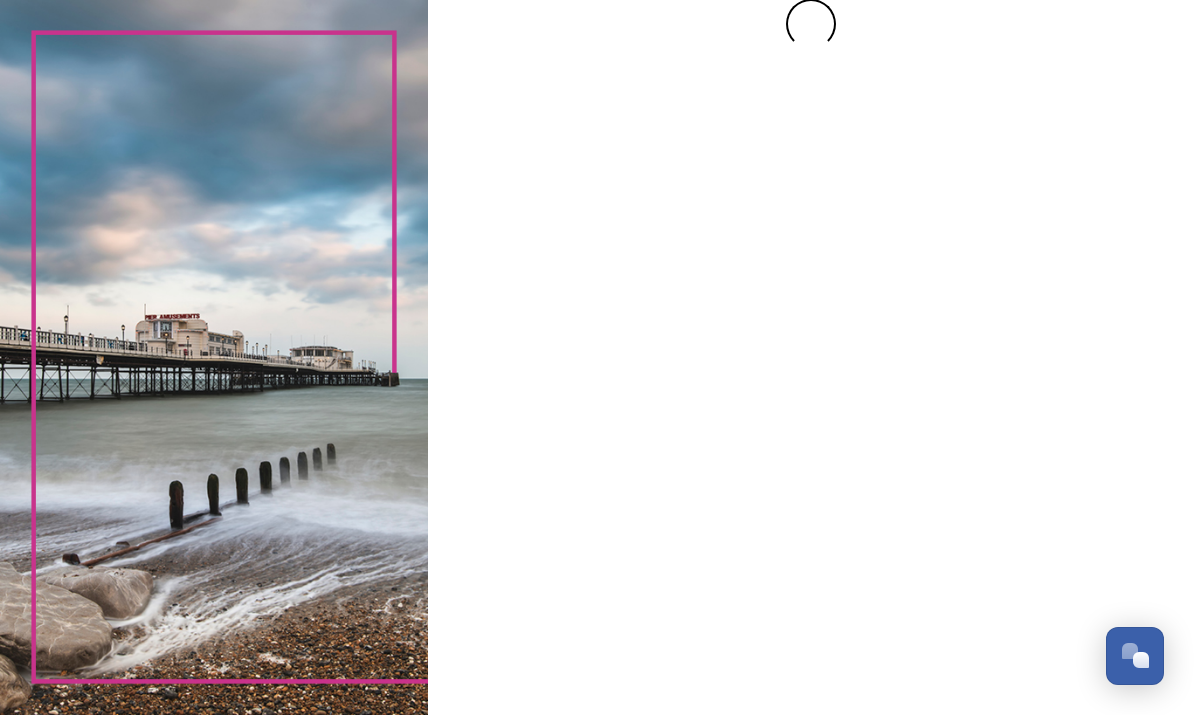 scroll, scrollTop: 0, scrollLeft: 0, axis: both 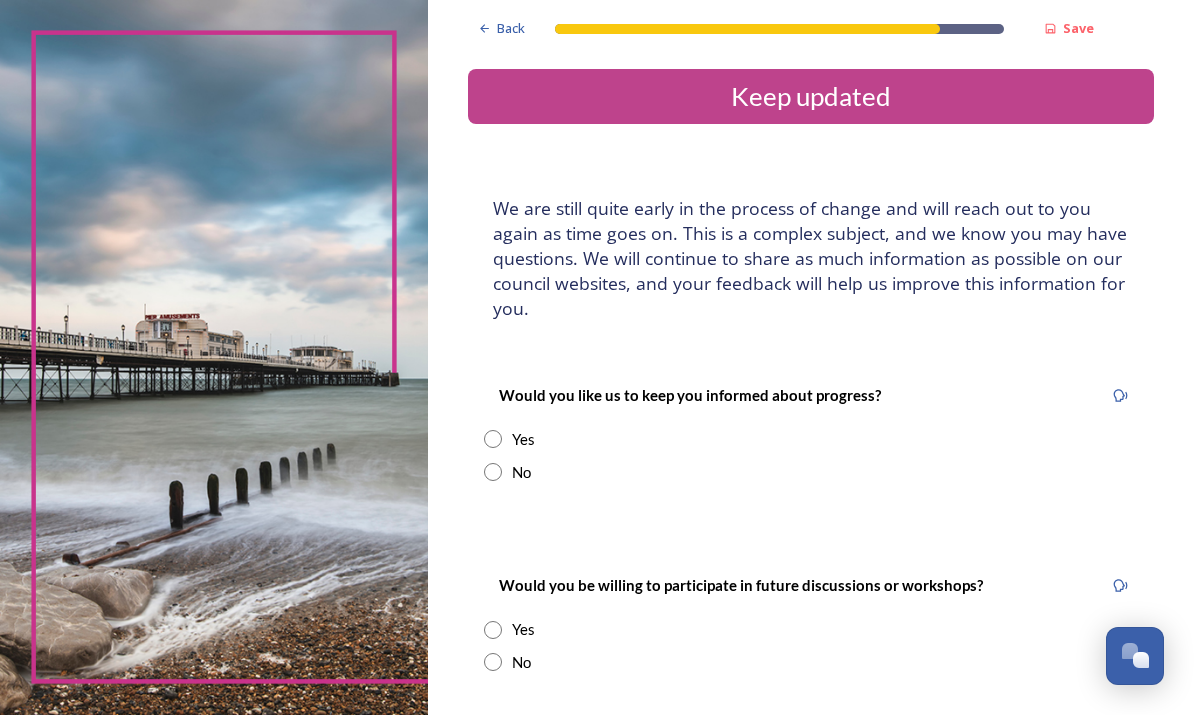 click at bounding box center (493, 473) 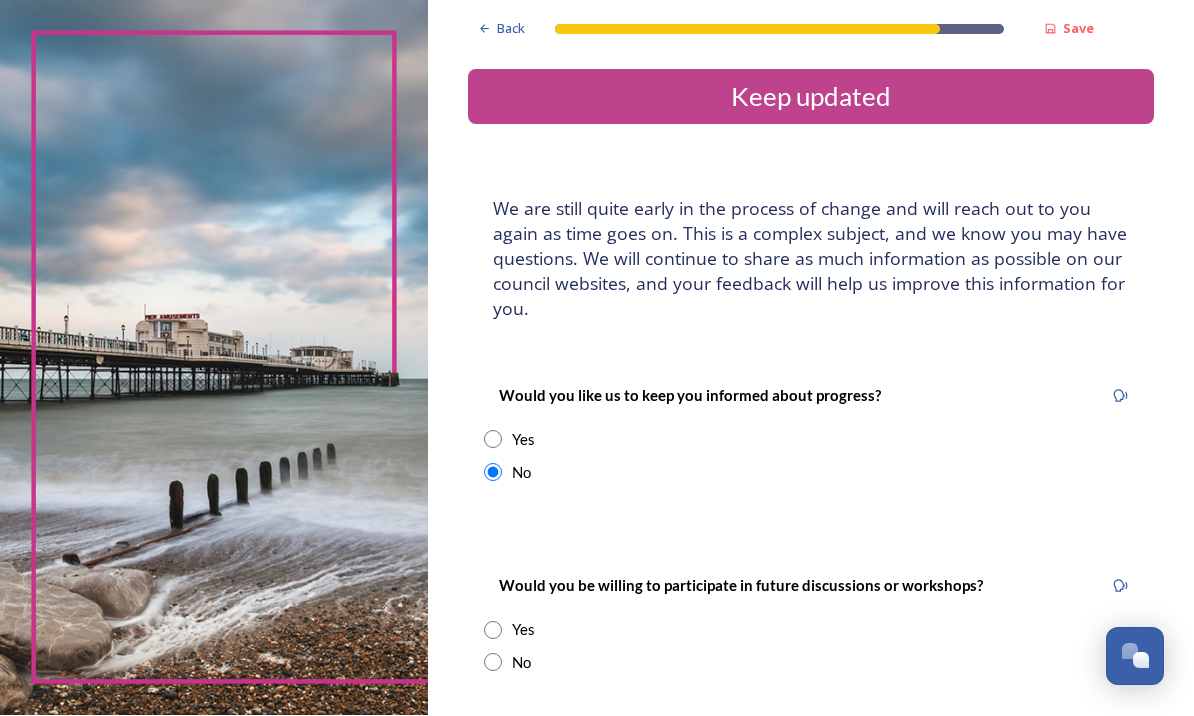 click at bounding box center (493, 663) 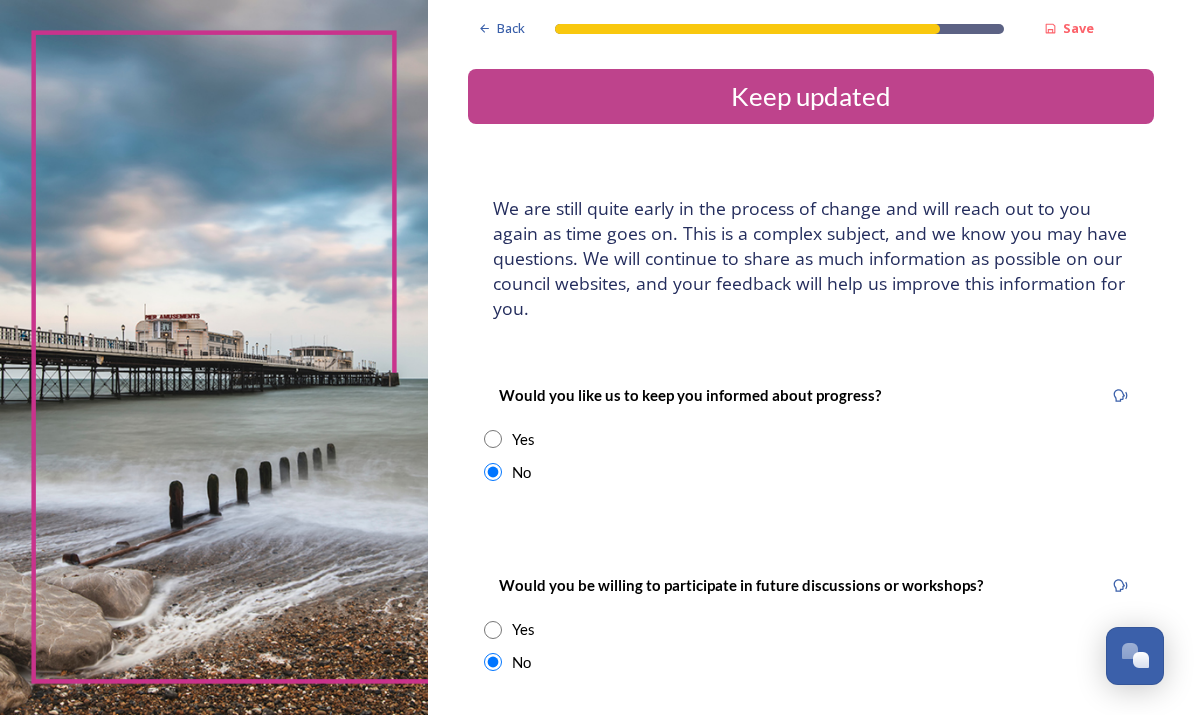 click on "Submit your survey responses" at bounding box center (797, 768) 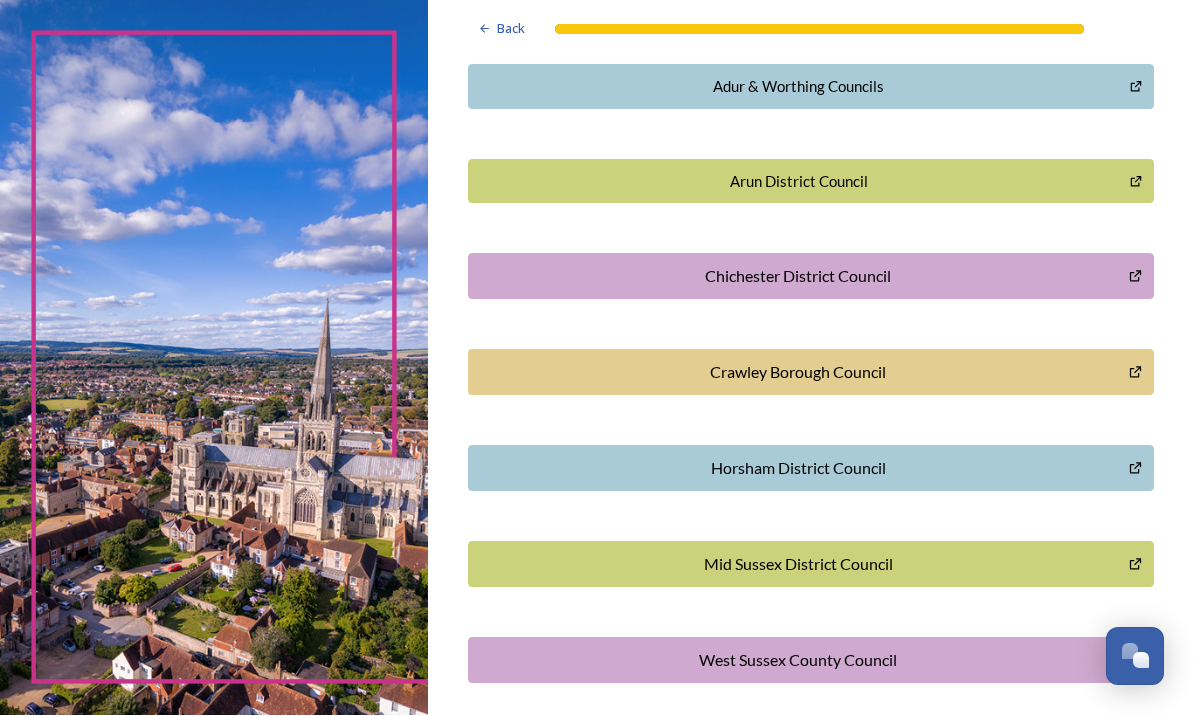 scroll, scrollTop: 485, scrollLeft: 0, axis: vertical 